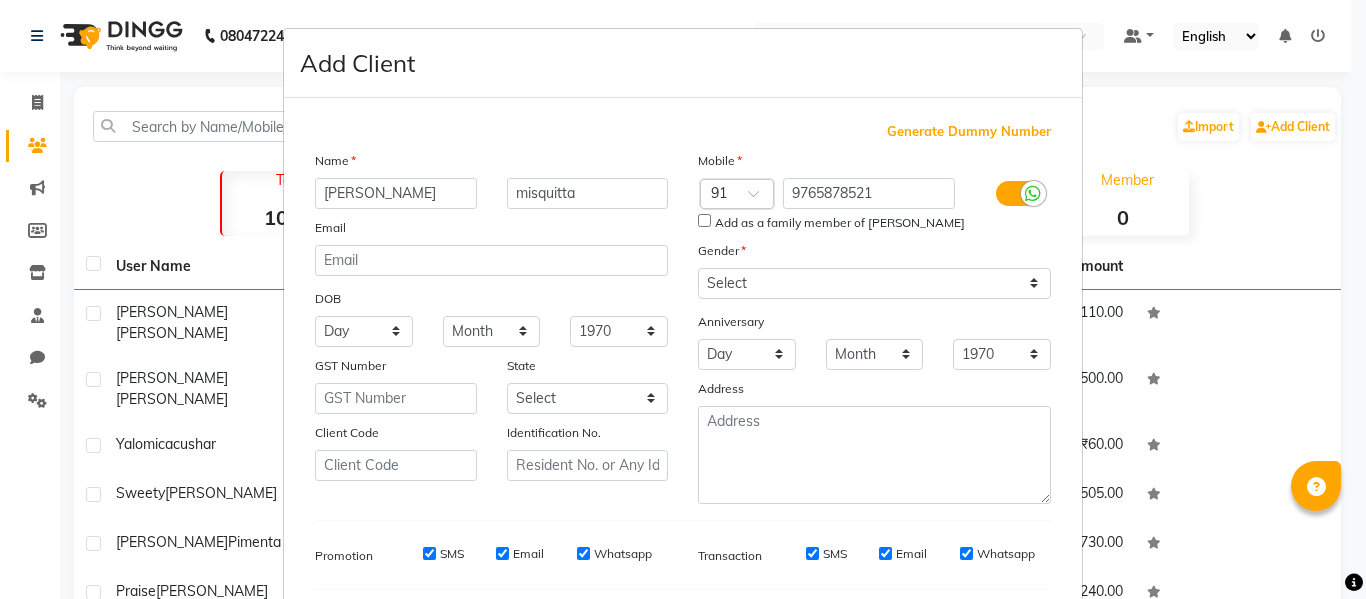 select on "[DEMOGRAPHIC_DATA]" 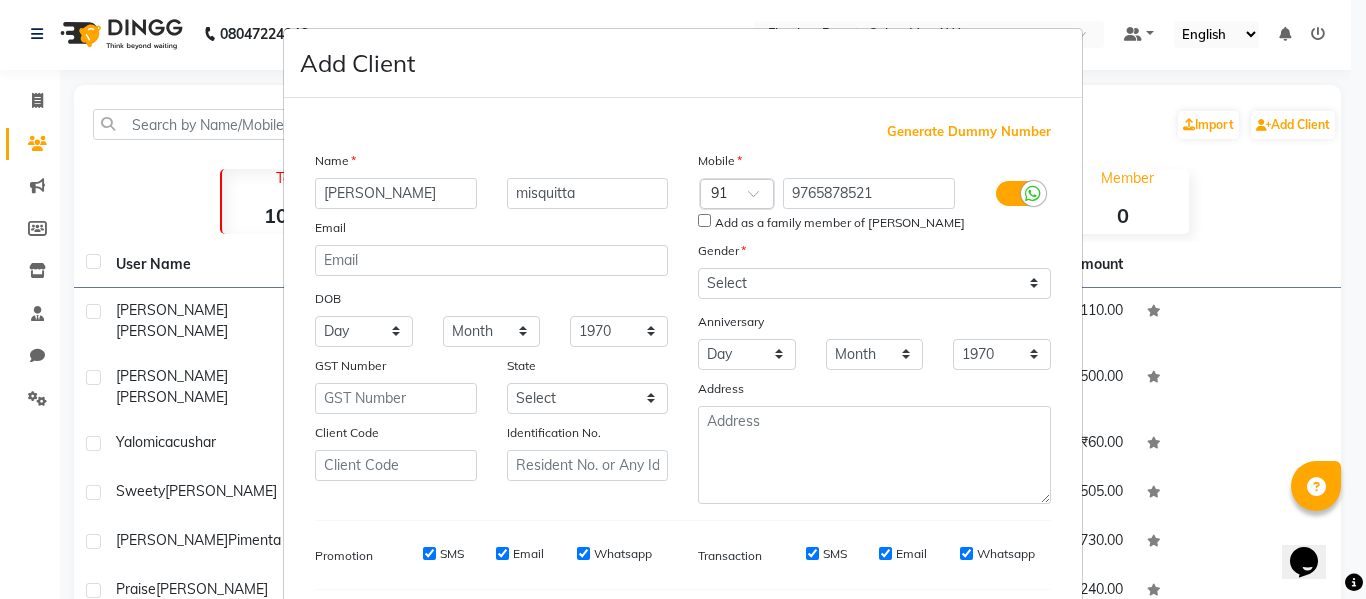 scroll, scrollTop: 0, scrollLeft: 0, axis: both 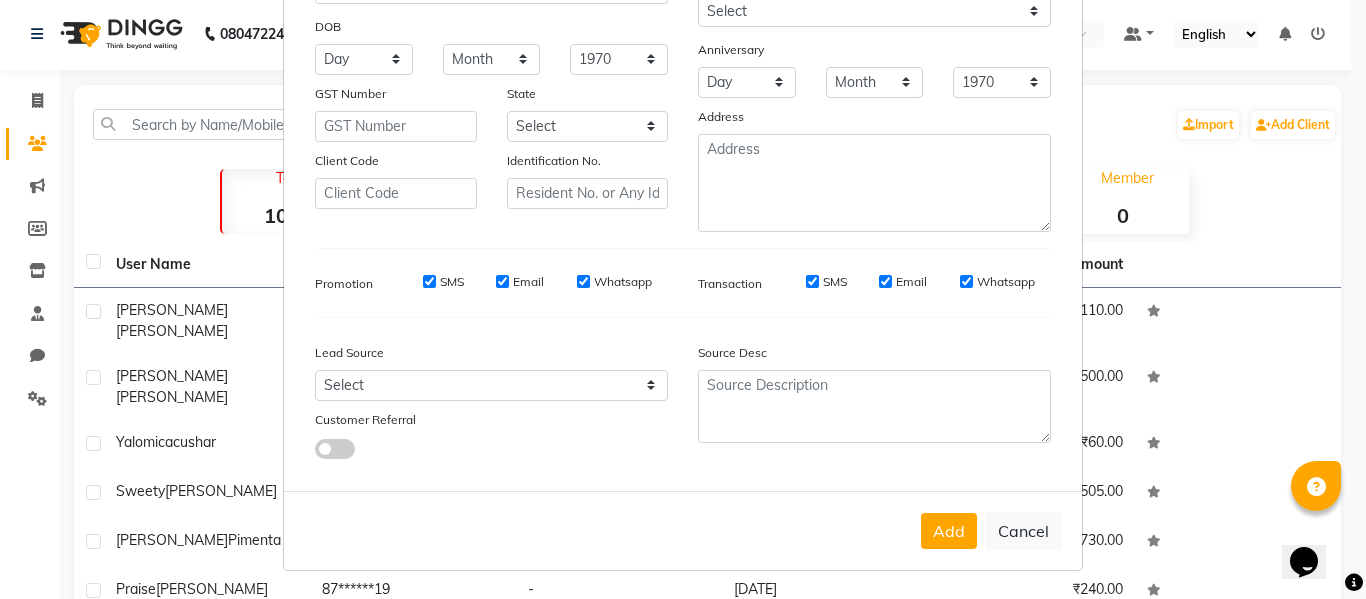click on "Add Client Generate Dummy Number Name [PERSON_NAME] Email DOB Day 01 02 03 04 05 06 07 08 09 10 11 12 13 14 15 16 17 18 19 20 21 22 23 24 25 26 27 28 29 30 31 Month January February March April May June July August September October November [DATE] 1941 1942 1943 1944 1945 1946 1947 1948 1949 1950 1951 1952 1953 1954 1955 1956 1957 1958 1959 1960 1961 1962 1963 1964 1965 1966 1967 1968 1969 1970 1971 1972 1973 1974 1975 1976 1977 1978 1979 1980 1981 1982 1983 1984 1985 1986 1987 1988 1989 1990 1991 1992 1993 1994 1995 1996 1997 1998 1999 2000 2001 2002 2003 2004 2005 2006 2007 2008 2009 2010 2011 2012 2013 2014 2015 2016 2017 2018 2019 2020 2021 2022 2023 2024 GST Number State Select [GEOGRAPHIC_DATA] and [GEOGRAPHIC_DATA] [GEOGRAPHIC_DATA] [GEOGRAPHIC_DATA] [GEOGRAPHIC_DATA] [GEOGRAPHIC_DATA] [GEOGRAPHIC_DATA] [GEOGRAPHIC_DATA] [GEOGRAPHIC_DATA] and [GEOGRAPHIC_DATA] [GEOGRAPHIC_DATA] and [GEOGRAPHIC_DATA] [GEOGRAPHIC_DATA] [GEOGRAPHIC_DATA] [GEOGRAPHIC_DATA] [GEOGRAPHIC_DATA] [GEOGRAPHIC_DATA] [GEOGRAPHIC_DATA] [GEOGRAPHIC_DATA] [GEOGRAPHIC_DATA] [GEOGRAPHIC_DATA] [GEOGRAPHIC_DATA] [GEOGRAPHIC_DATA] [GEOGRAPHIC_DATA] [GEOGRAPHIC_DATA] [GEOGRAPHIC_DATA] [GEOGRAPHIC_DATA] [GEOGRAPHIC_DATA] [GEOGRAPHIC_DATA] [GEOGRAPHIC_DATA] × 91" at bounding box center [683, 299] 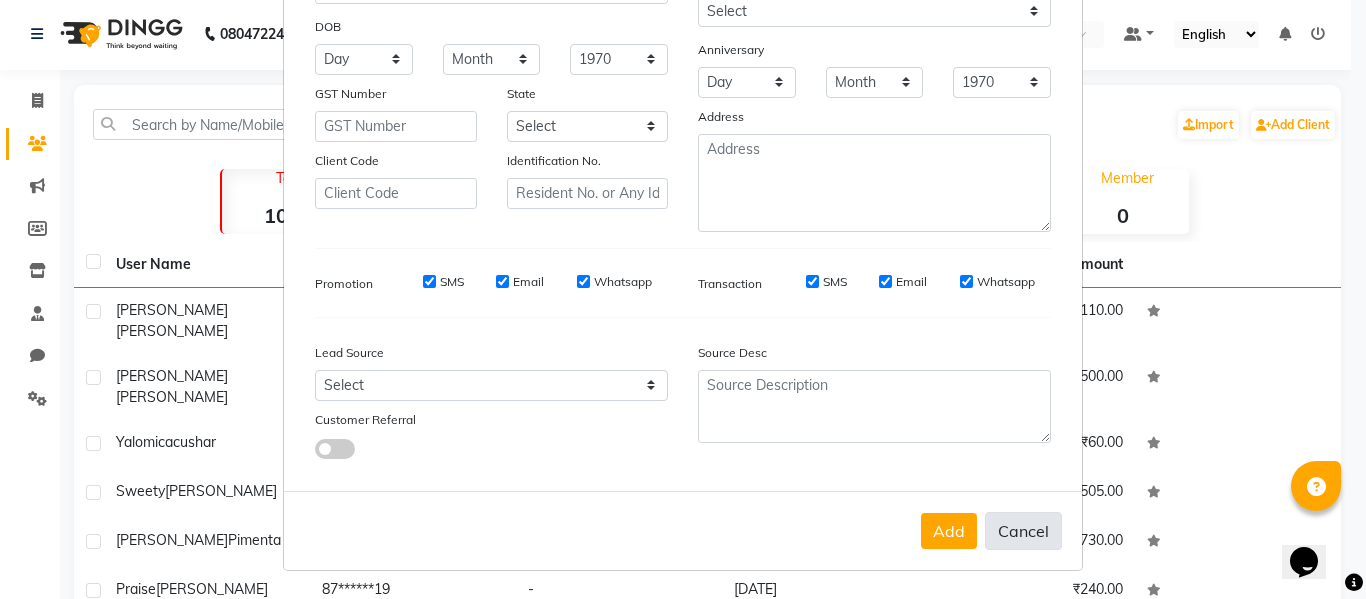 click on "Cancel" at bounding box center (1023, 531) 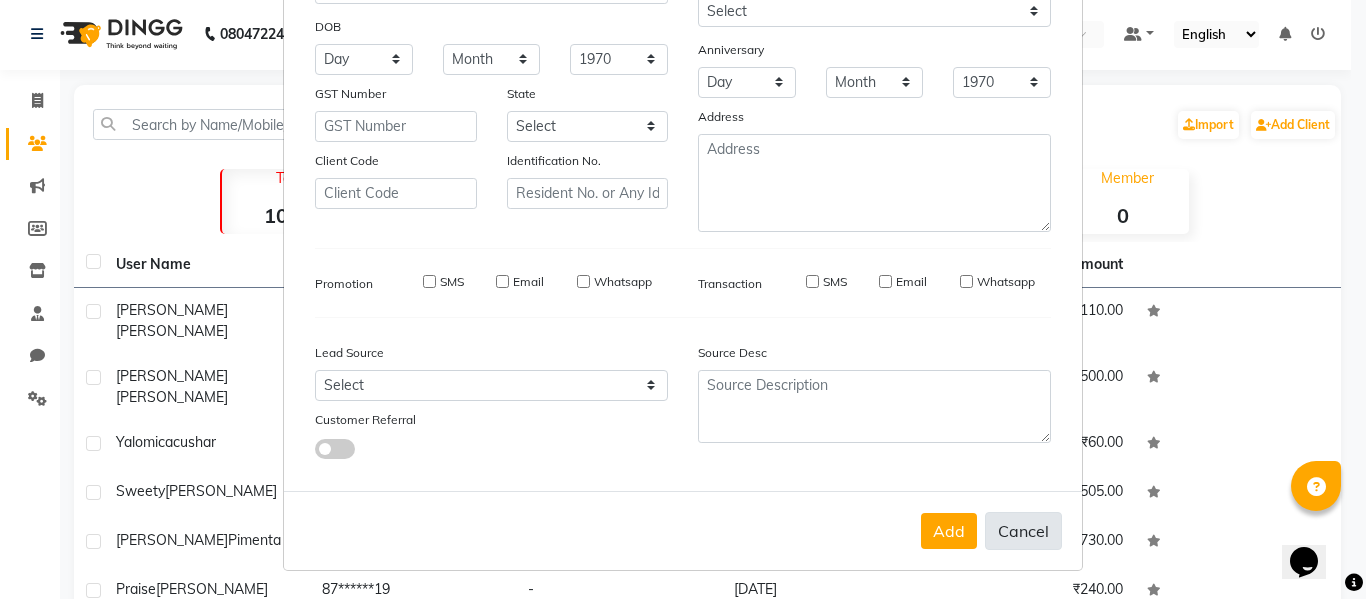 type 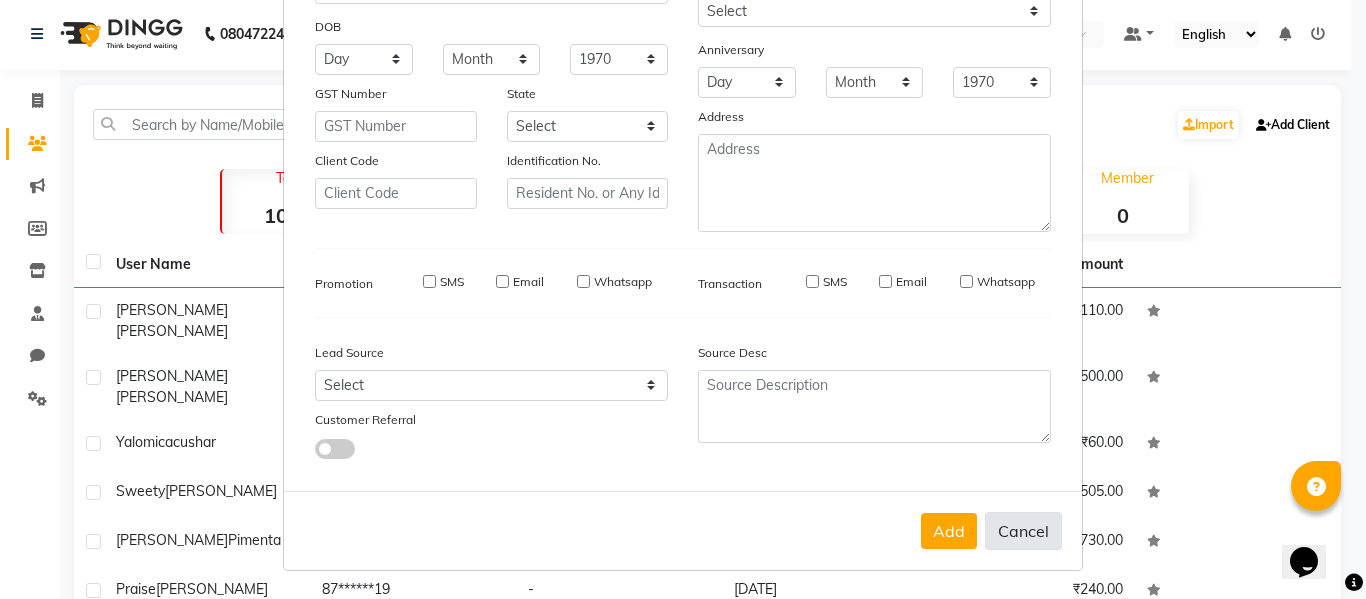 select 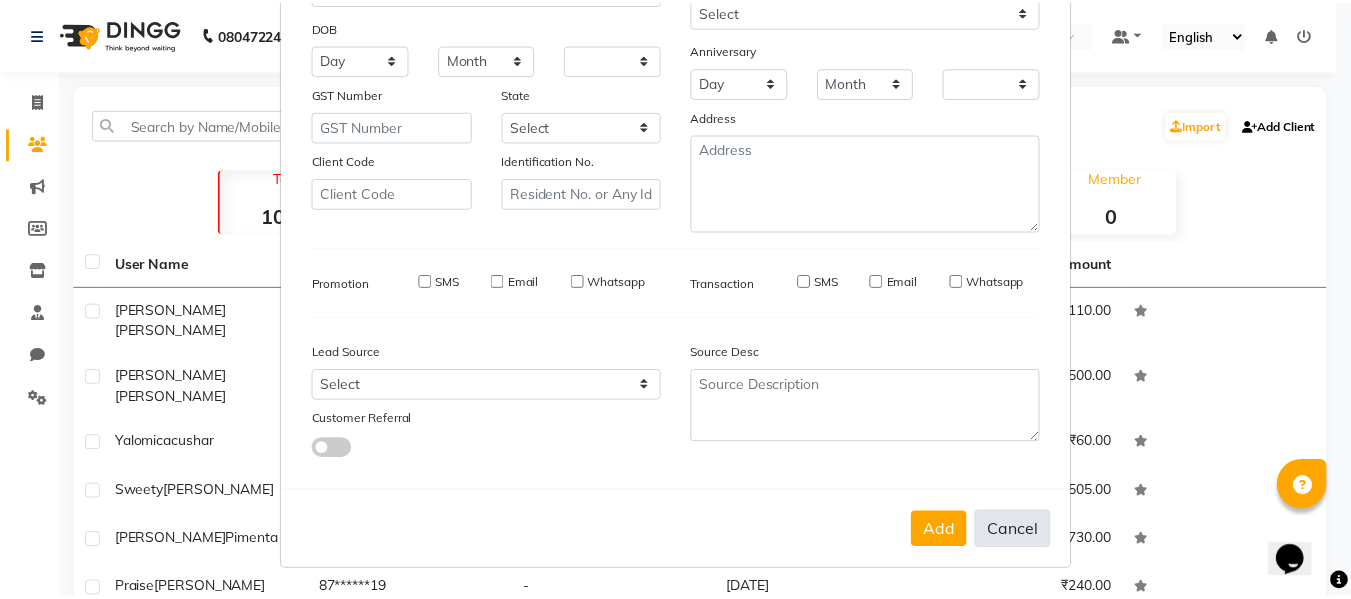 scroll, scrollTop: 271, scrollLeft: 0, axis: vertical 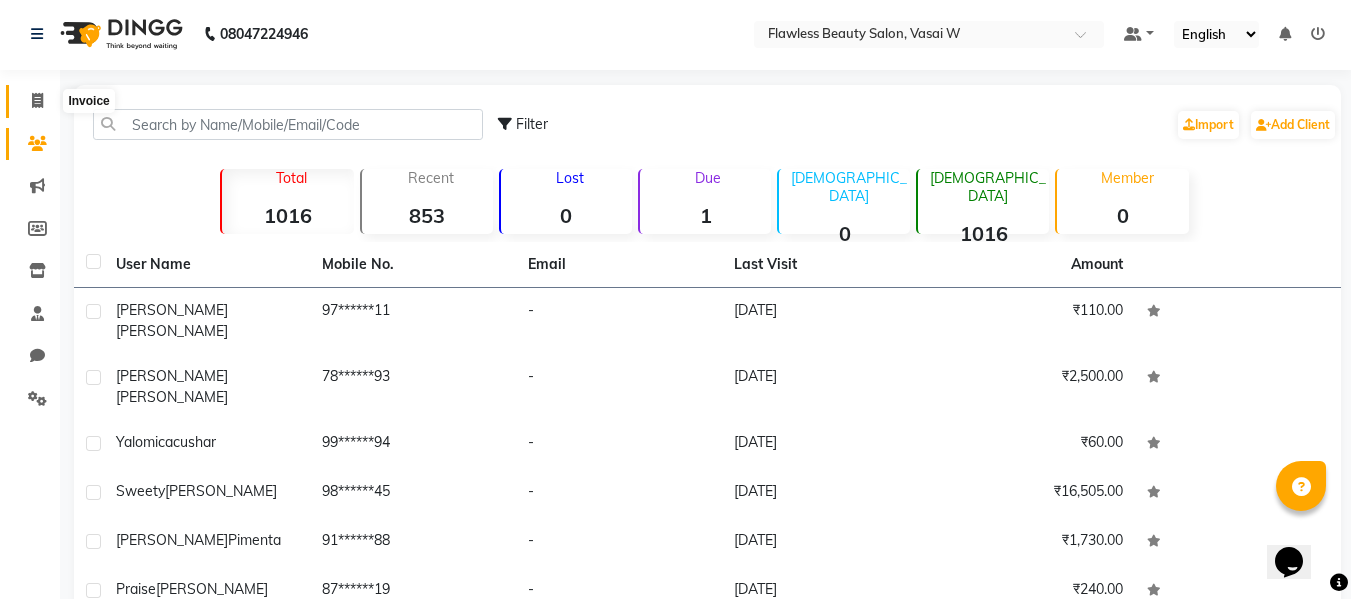 click 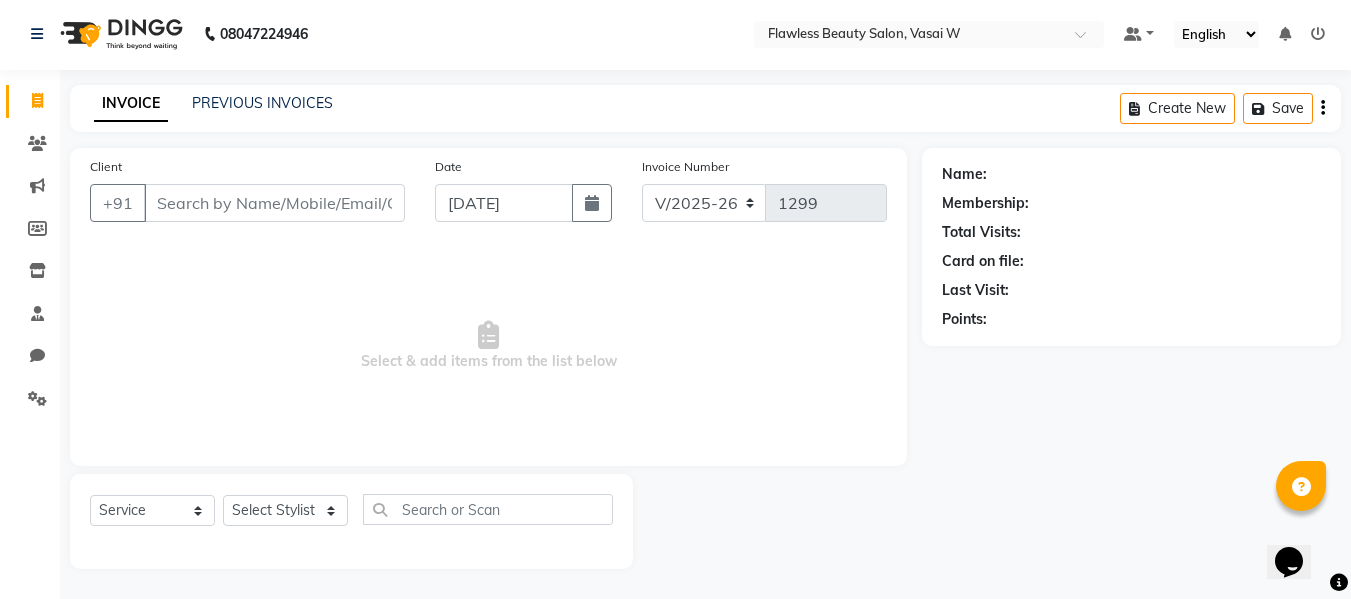 click 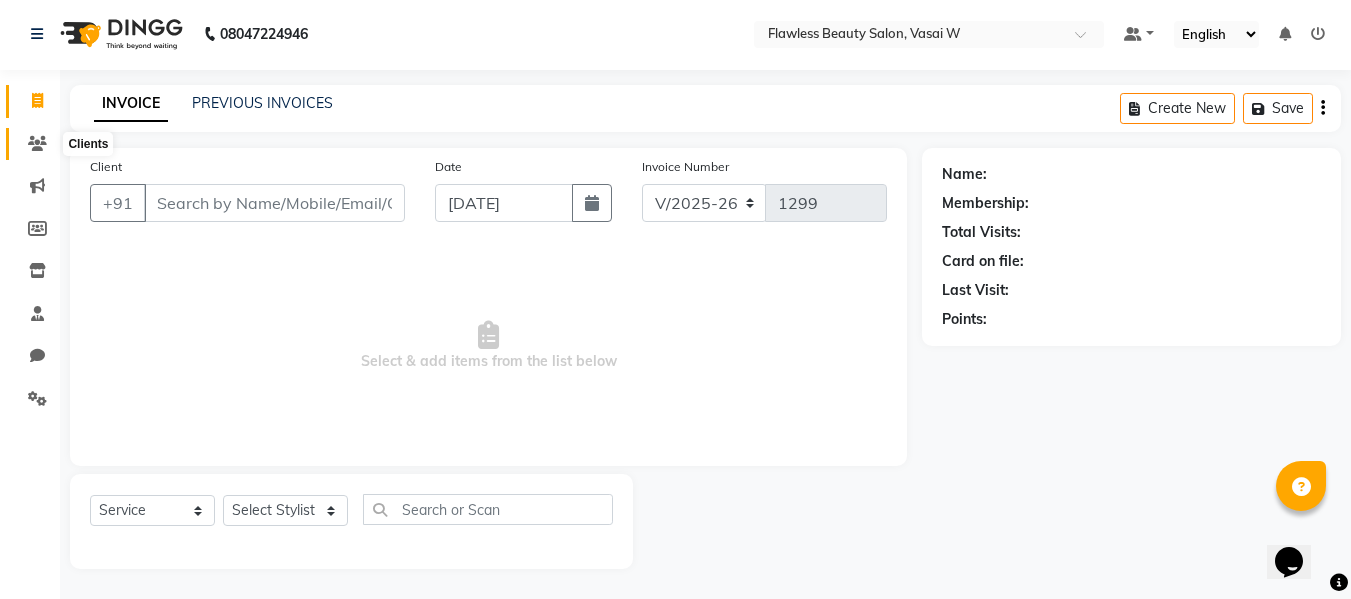 click 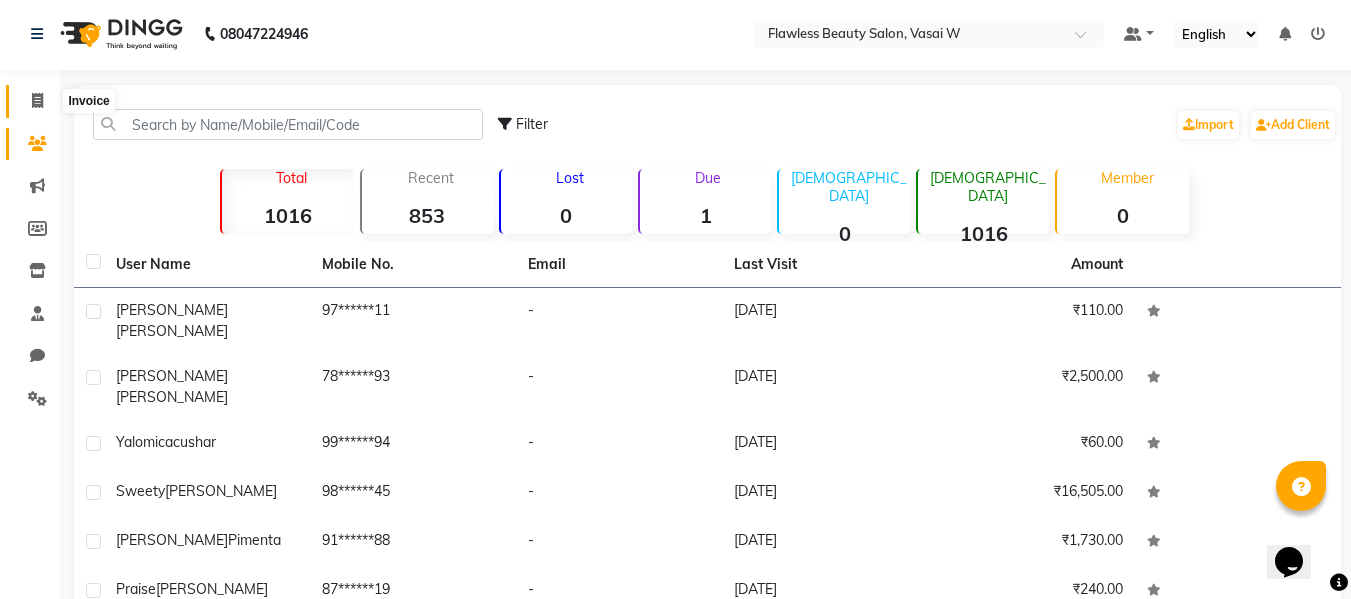 click 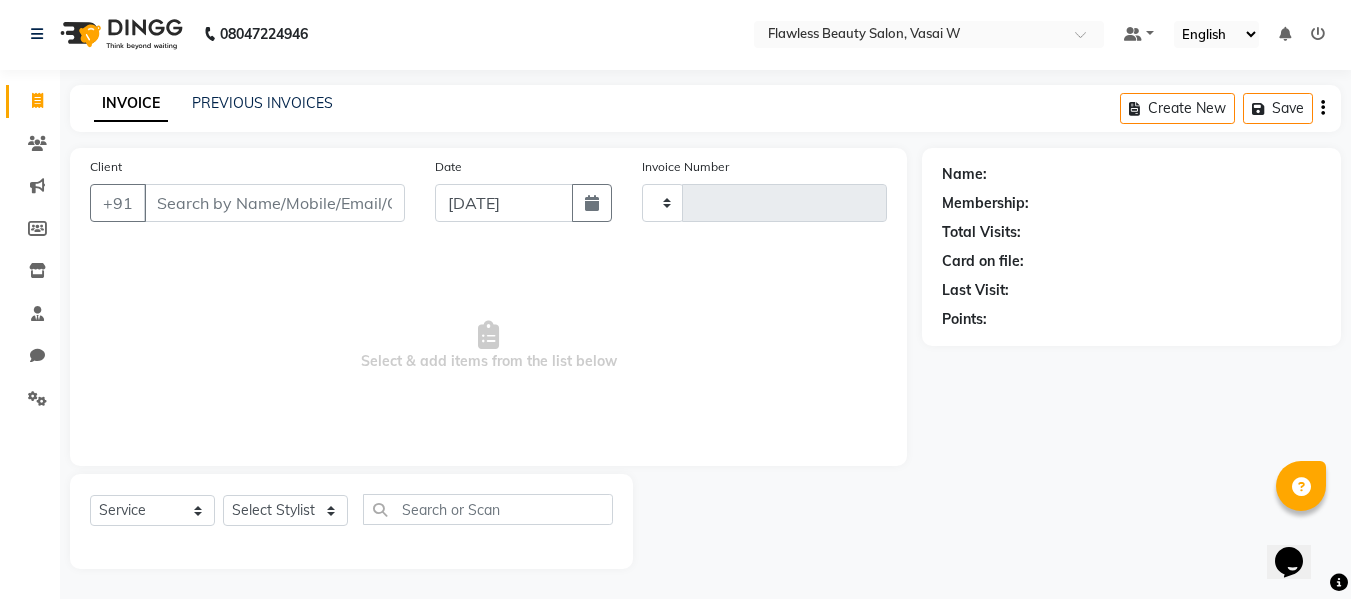 type on "1299" 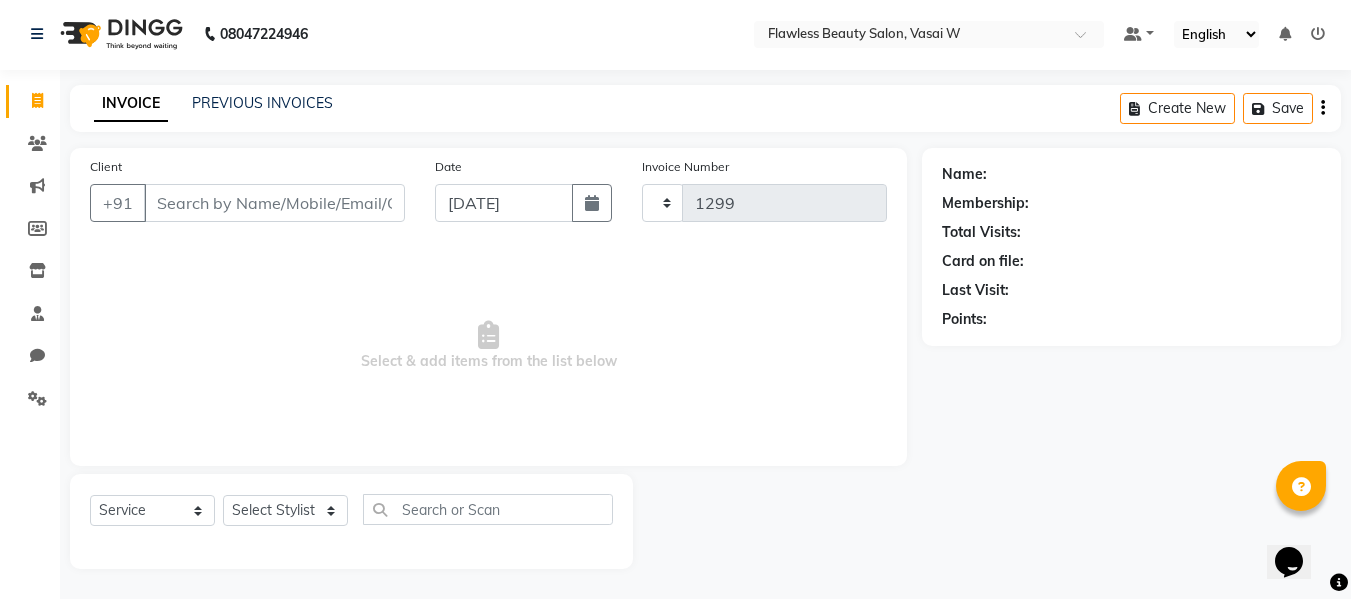 select on "8090" 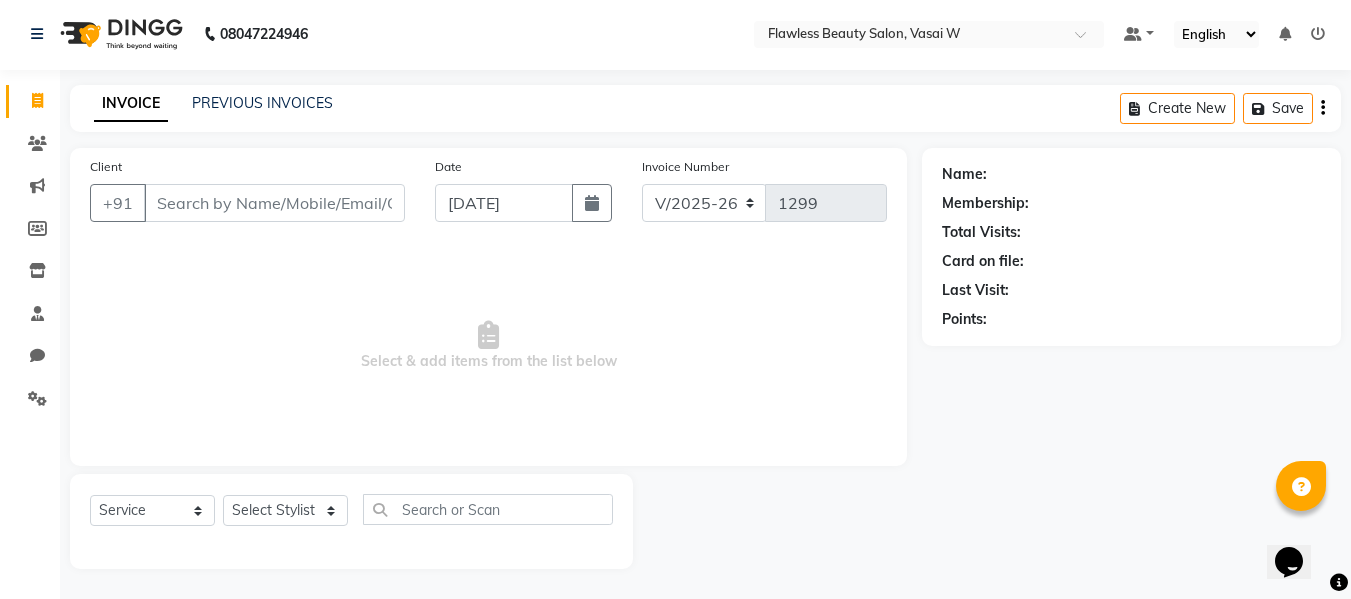 click on "Client" at bounding box center [274, 203] 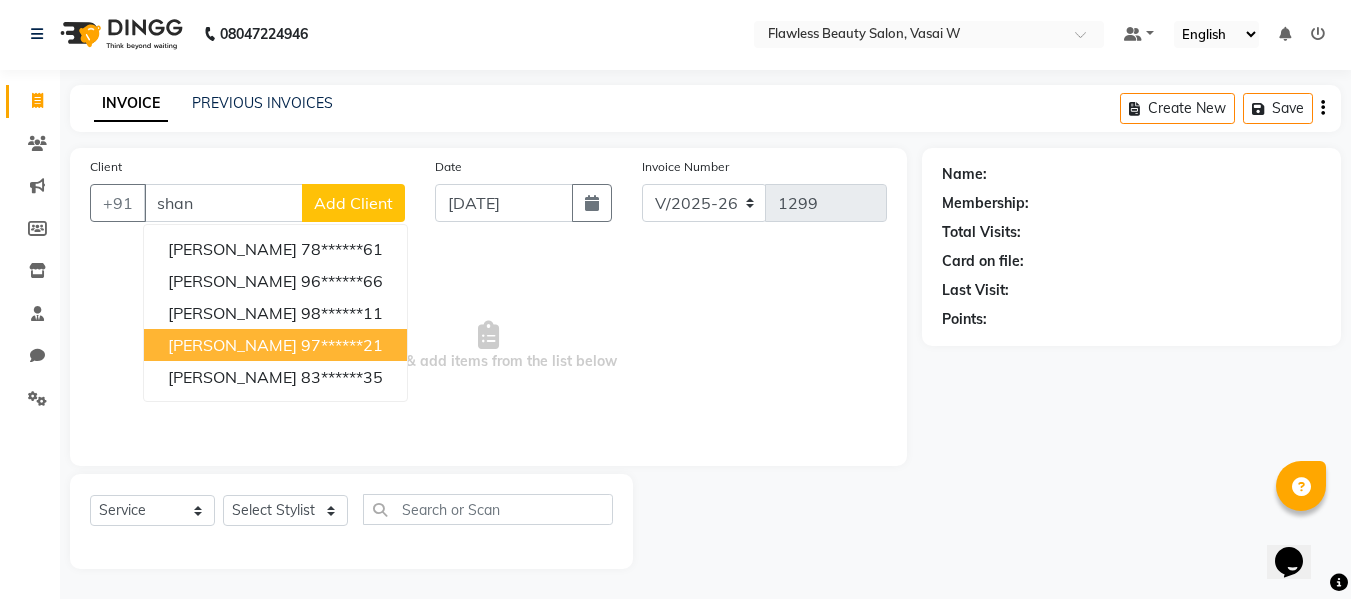 click on "[PERSON_NAME]" at bounding box center (232, 345) 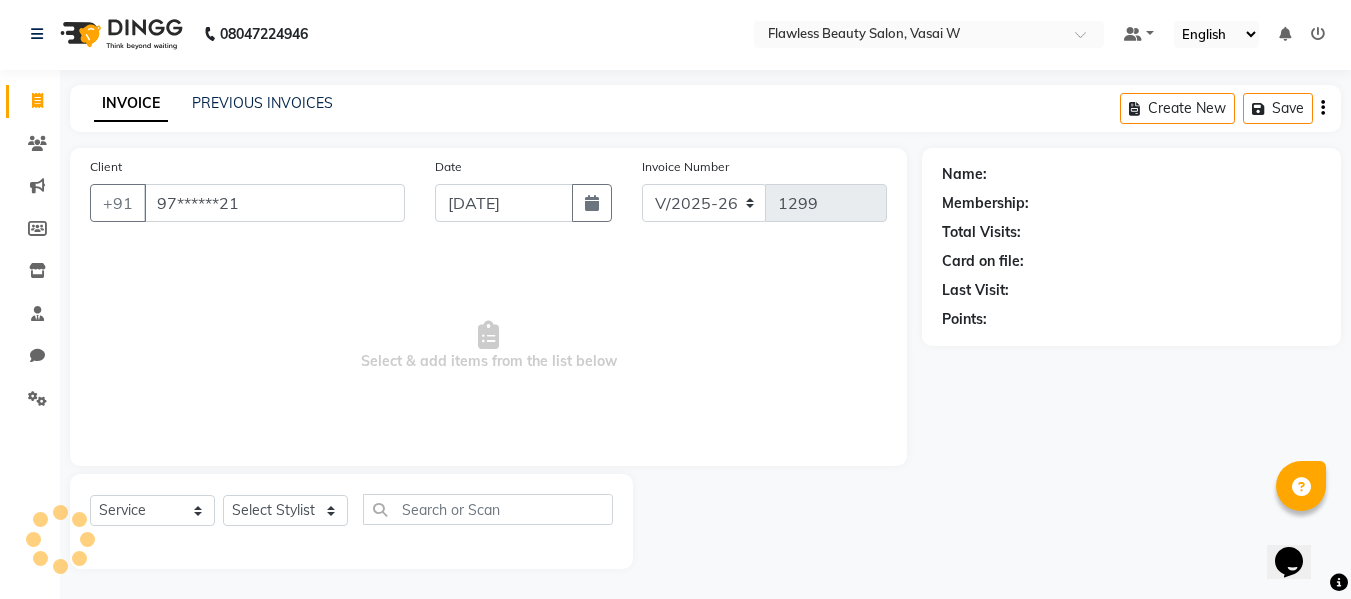type on "97******21" 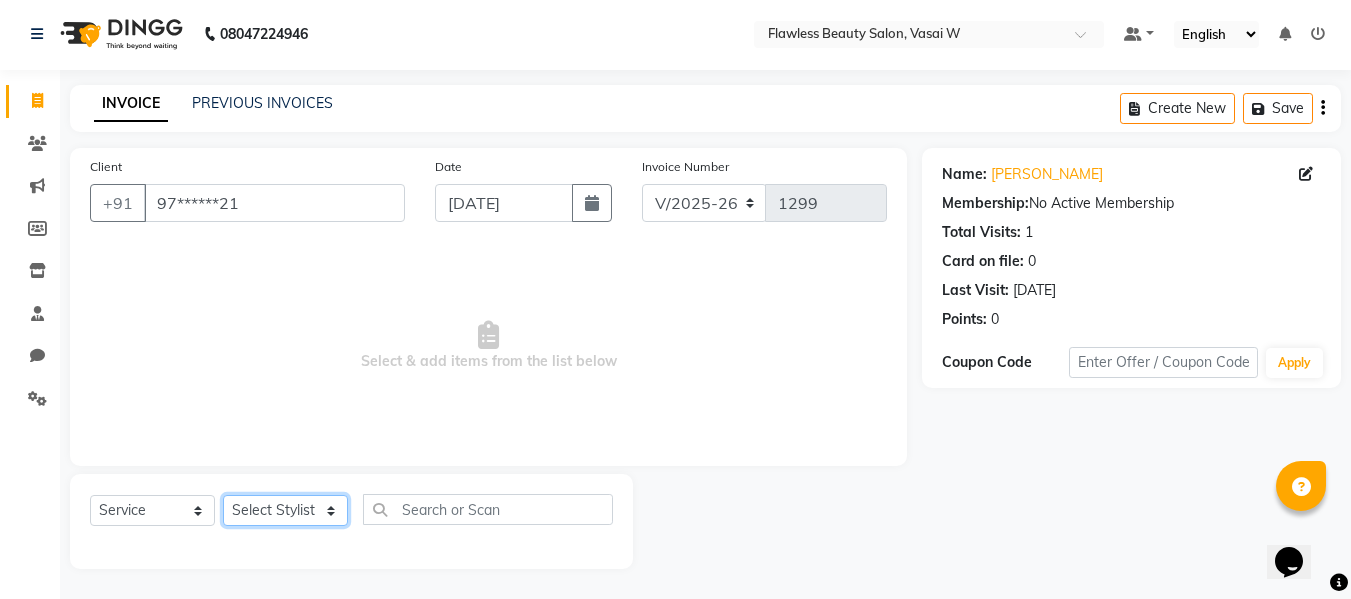 click on "Select Stylist Afsana [PERSON_NAME]  [PERSON_NAME] Maam Nisha  Pari [PERSON_NAME] [PERSON_NAME]" 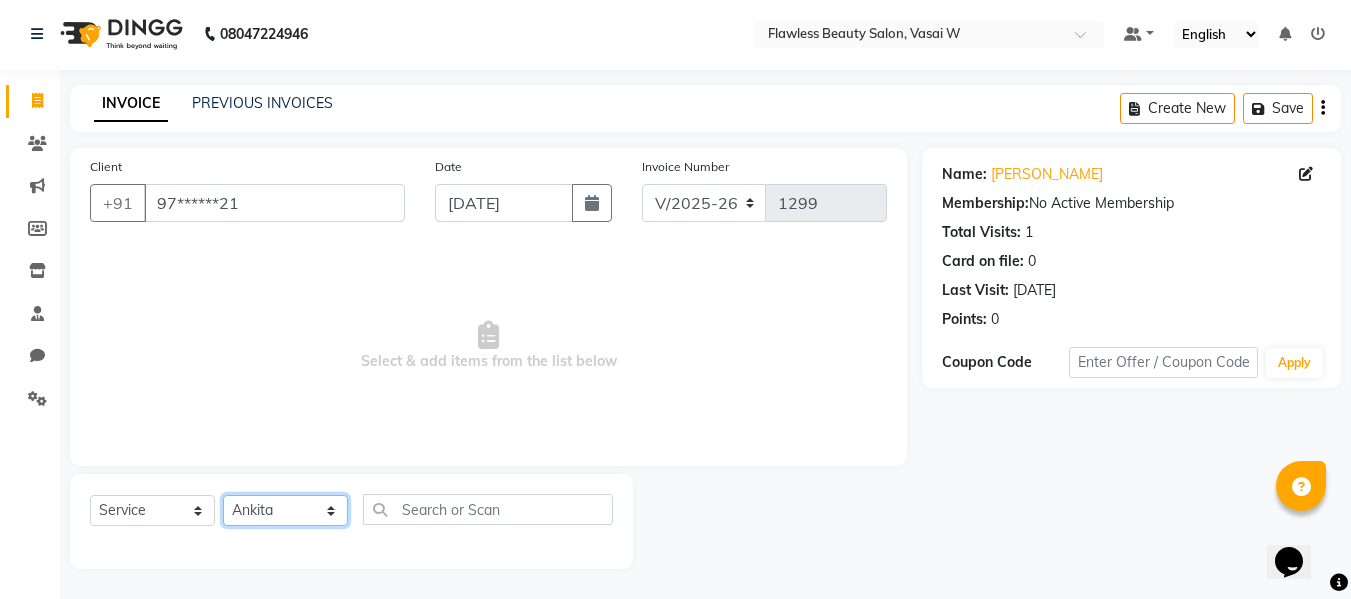 click on "Select Stylist Afsana [PERSON_NAME]  [PERSON_NAME] Maam Nisha  Pari [PERSON_NAME] [PERSON_NAME]" 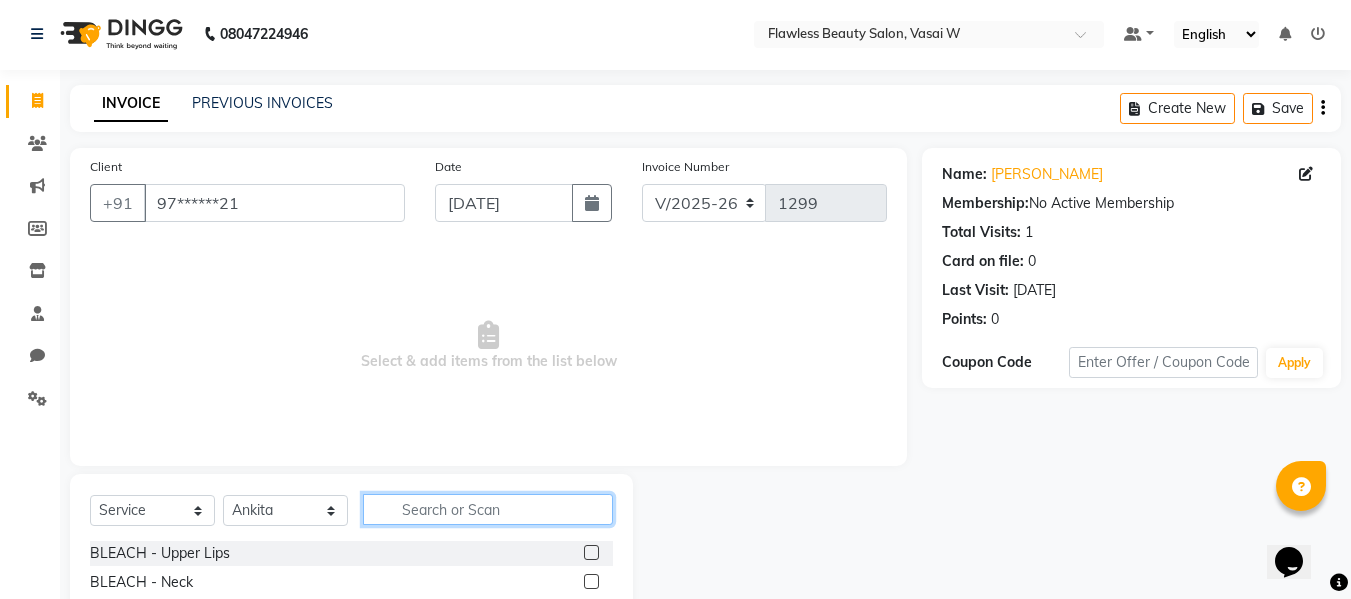 click 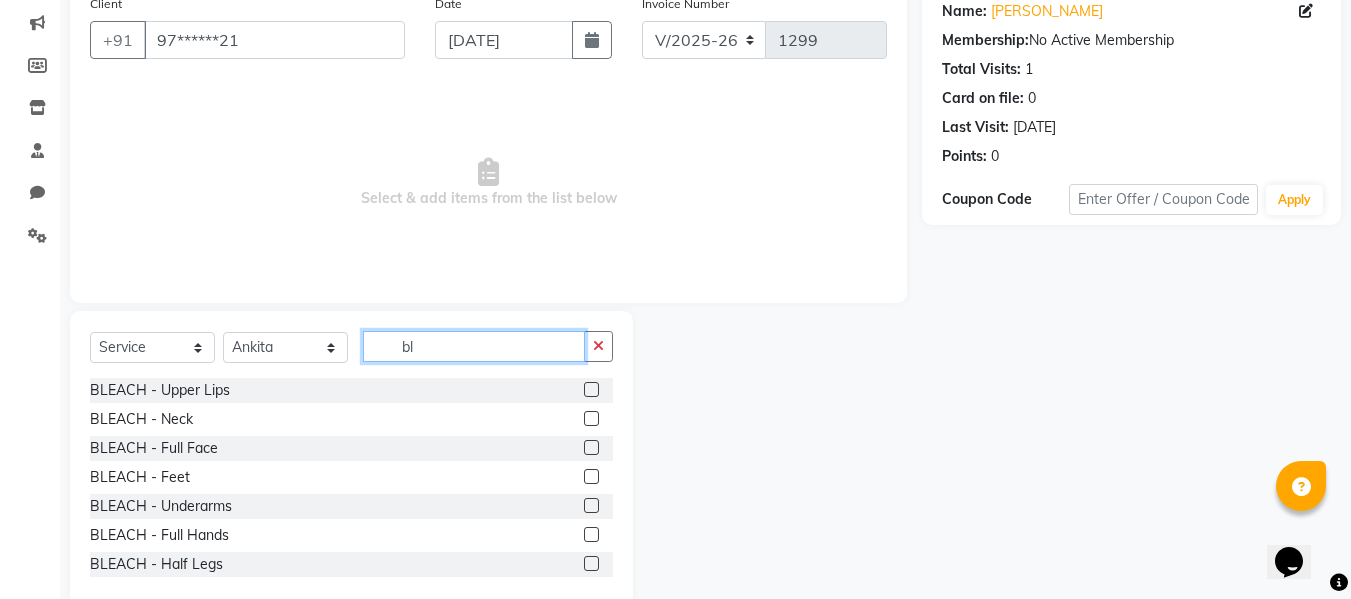 scroll, scrollTop: 167, scrollLeft: 0, axis: vertical 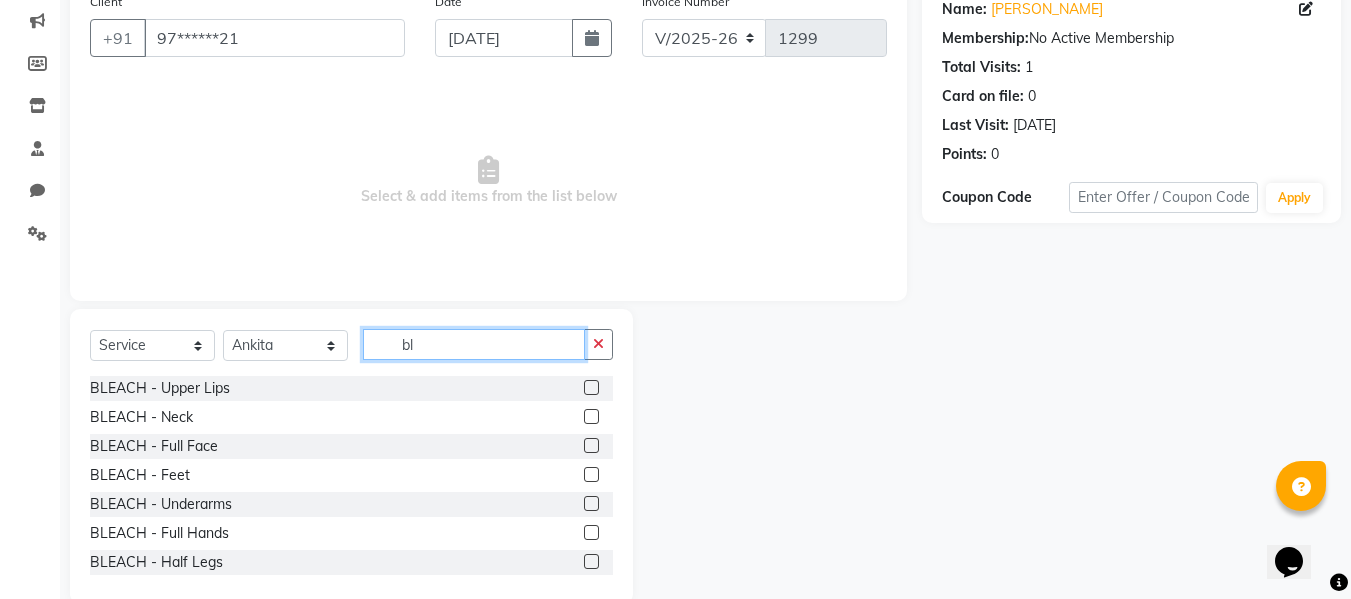 type on "bl" 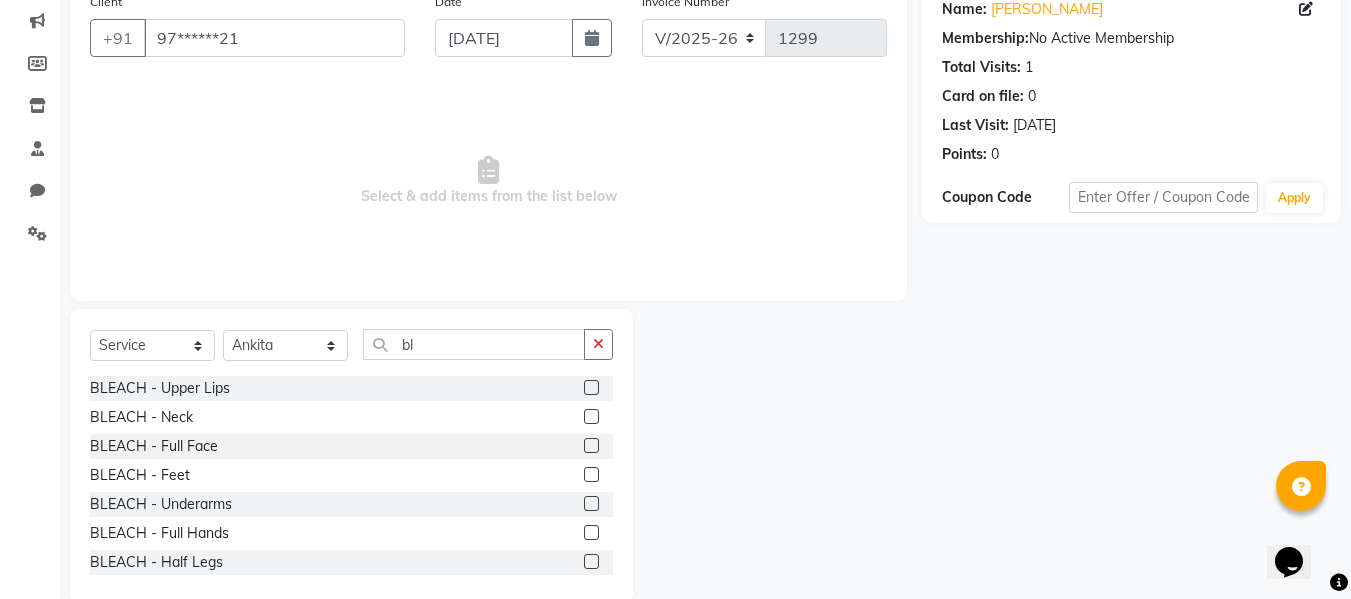 click 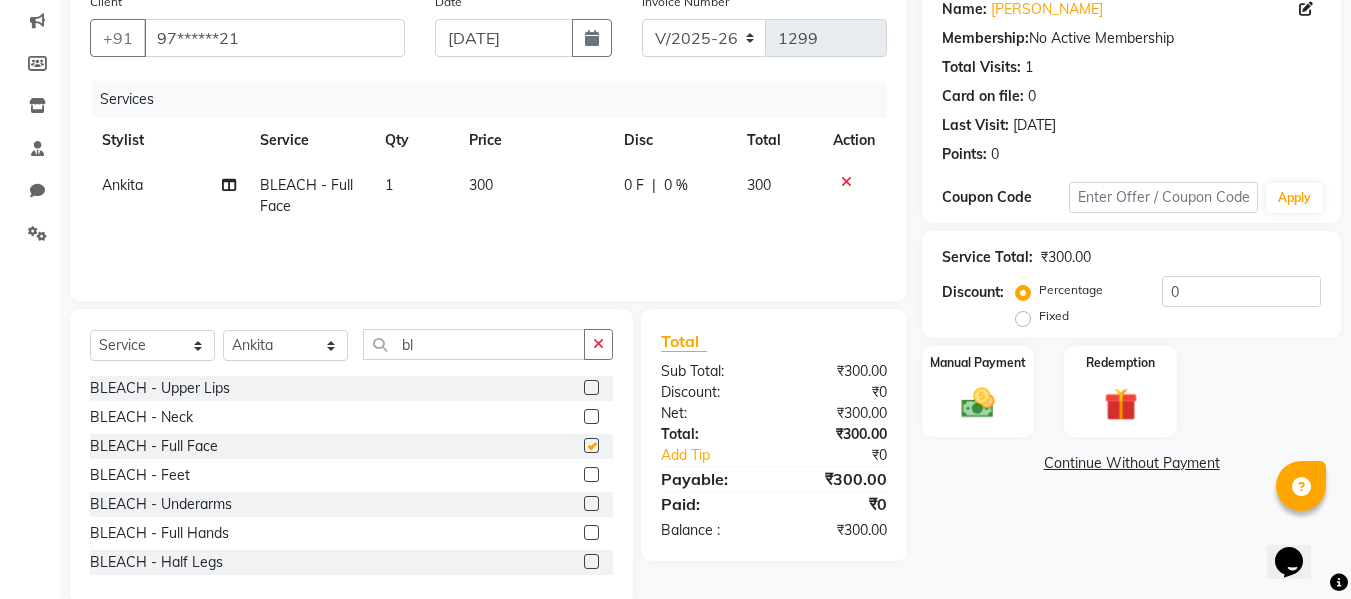 checkbox on "false" 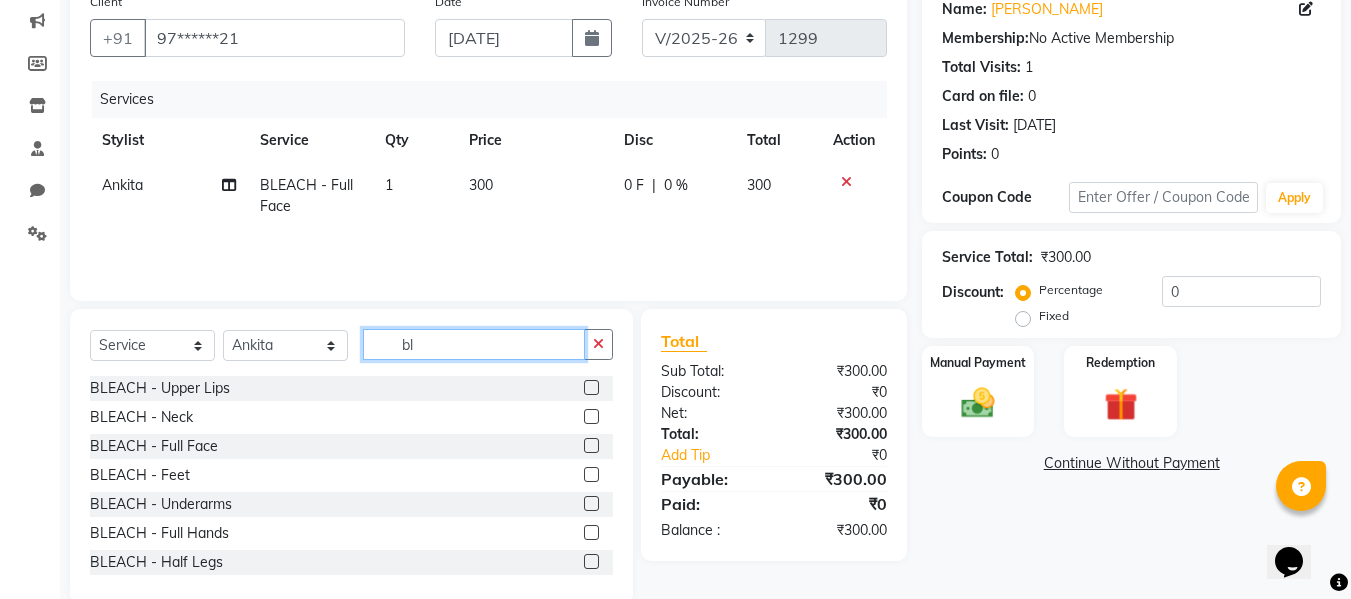 click on "bl" 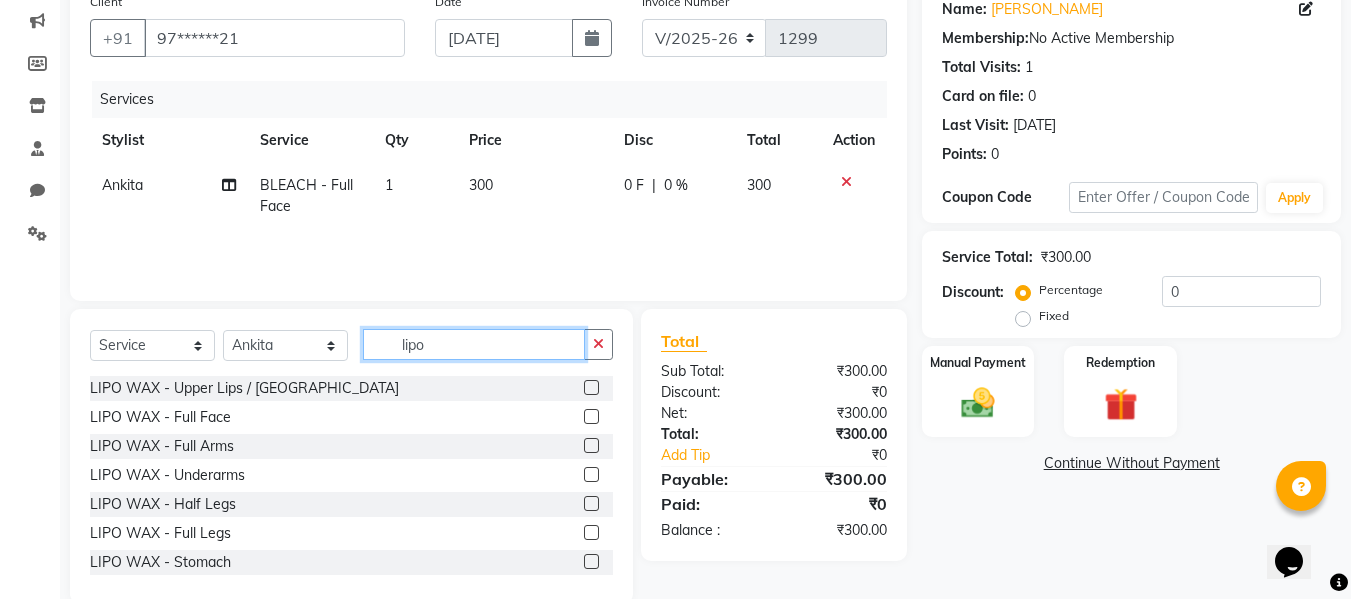 type on "lipo" 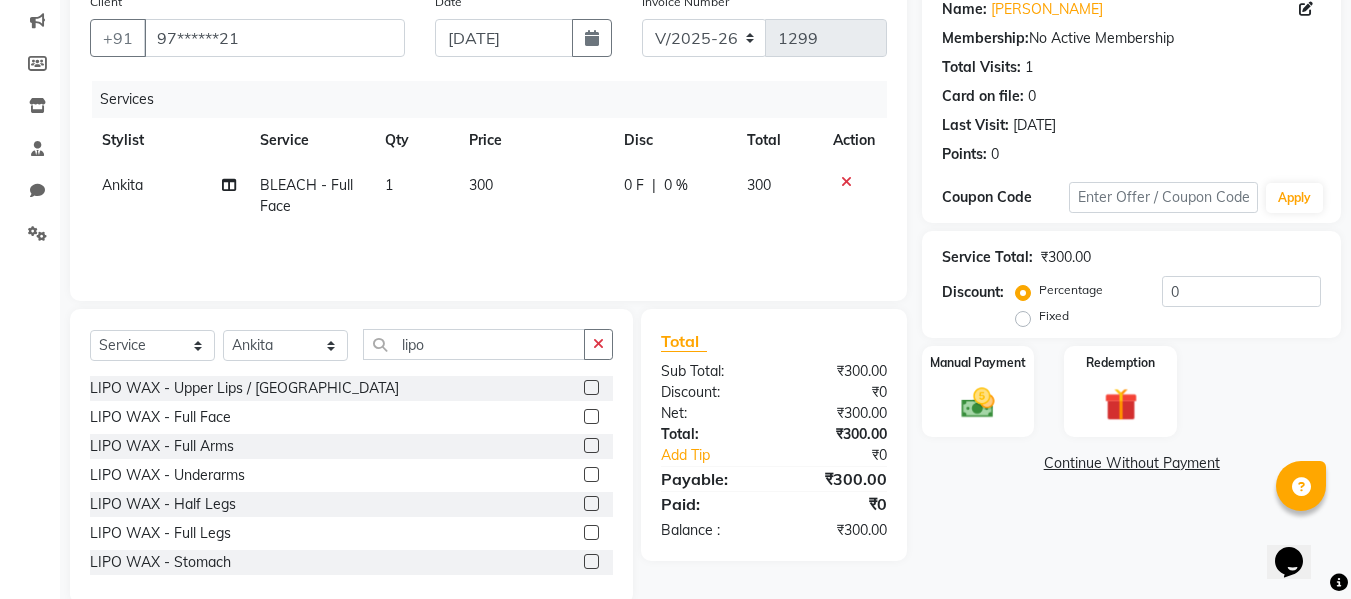 click 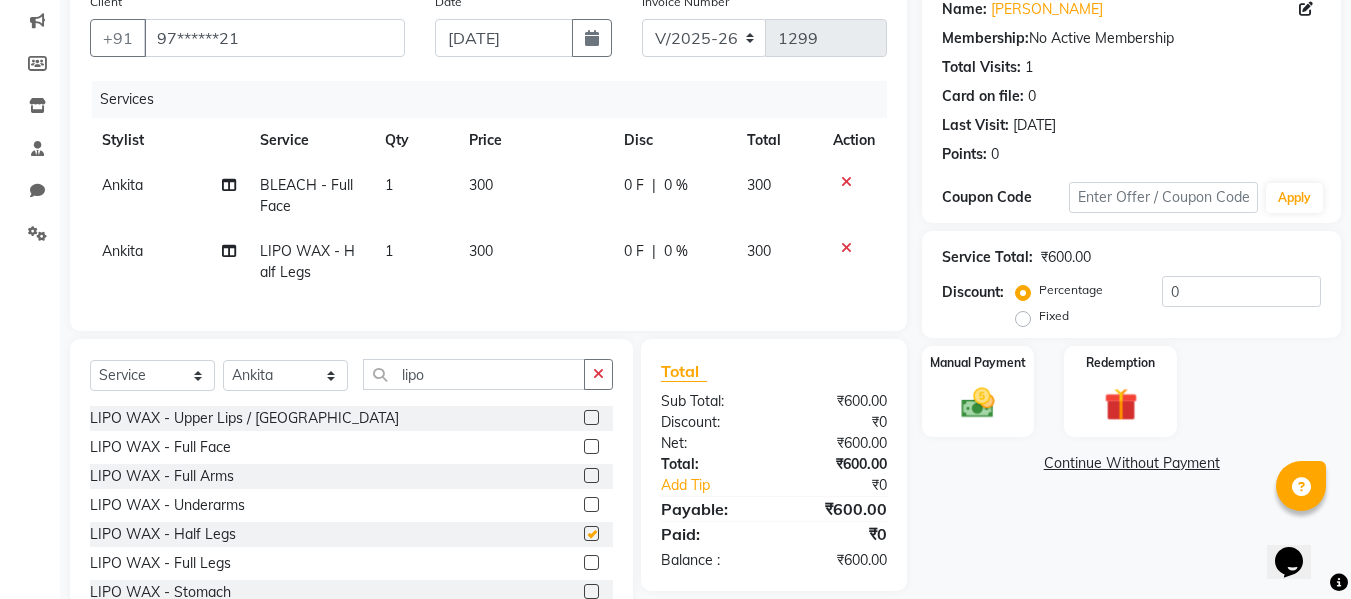 checkbox on "false" 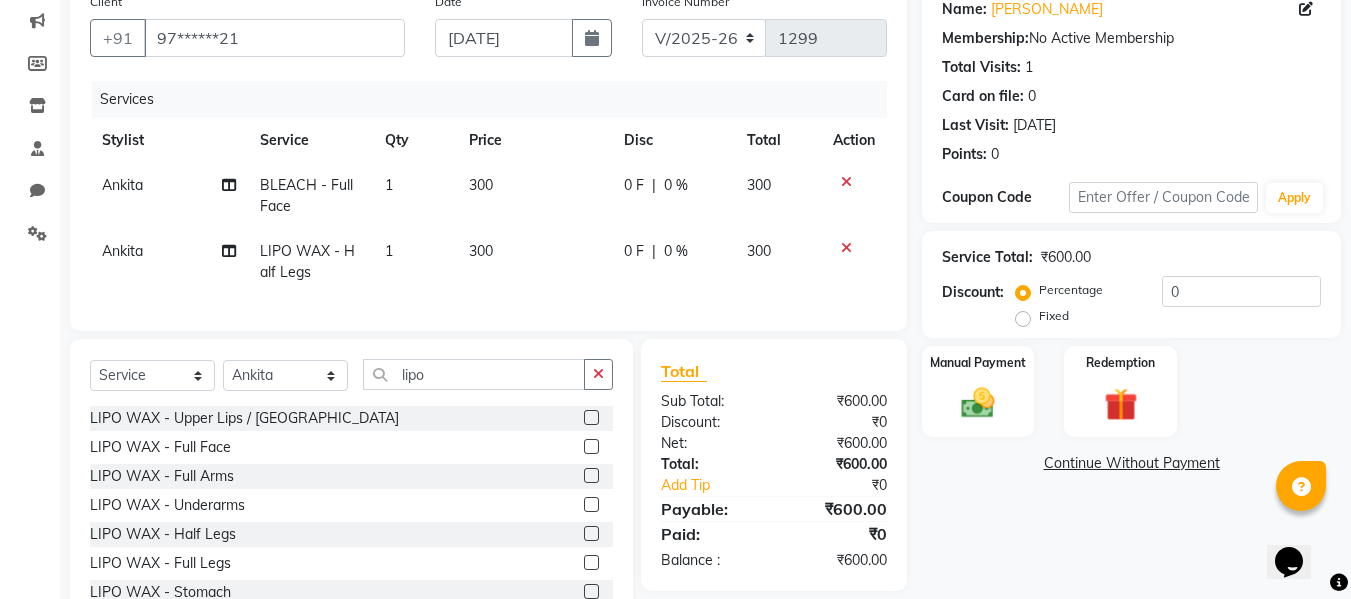 click 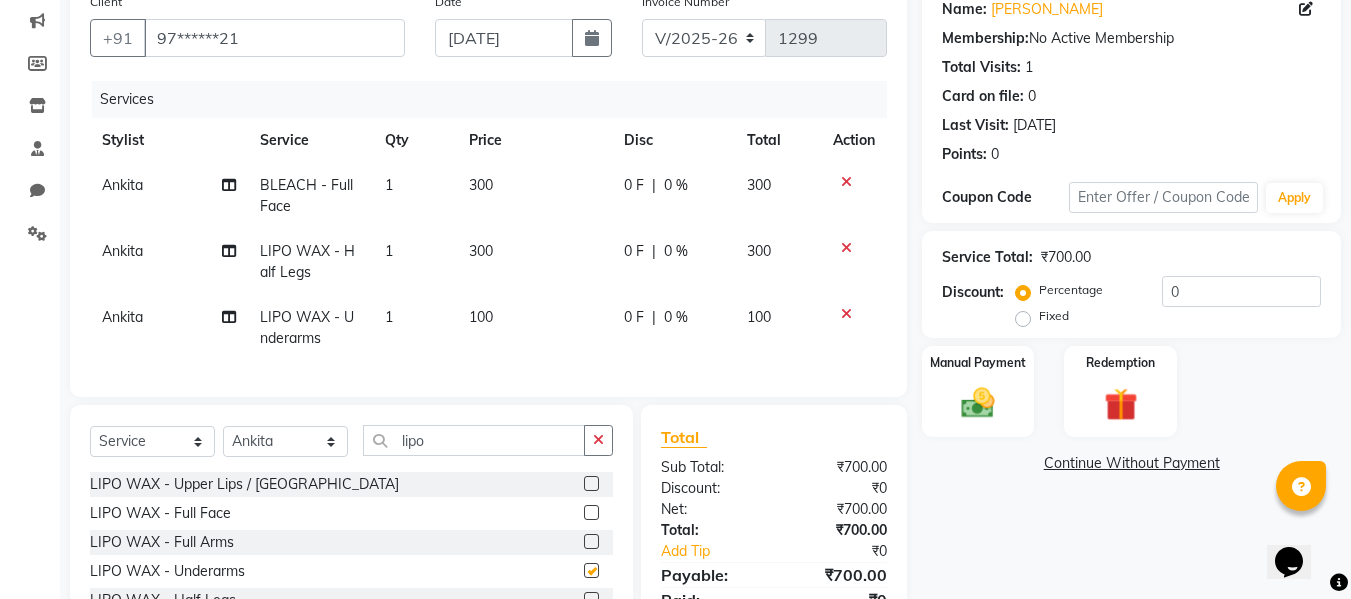 checkbox on "false" 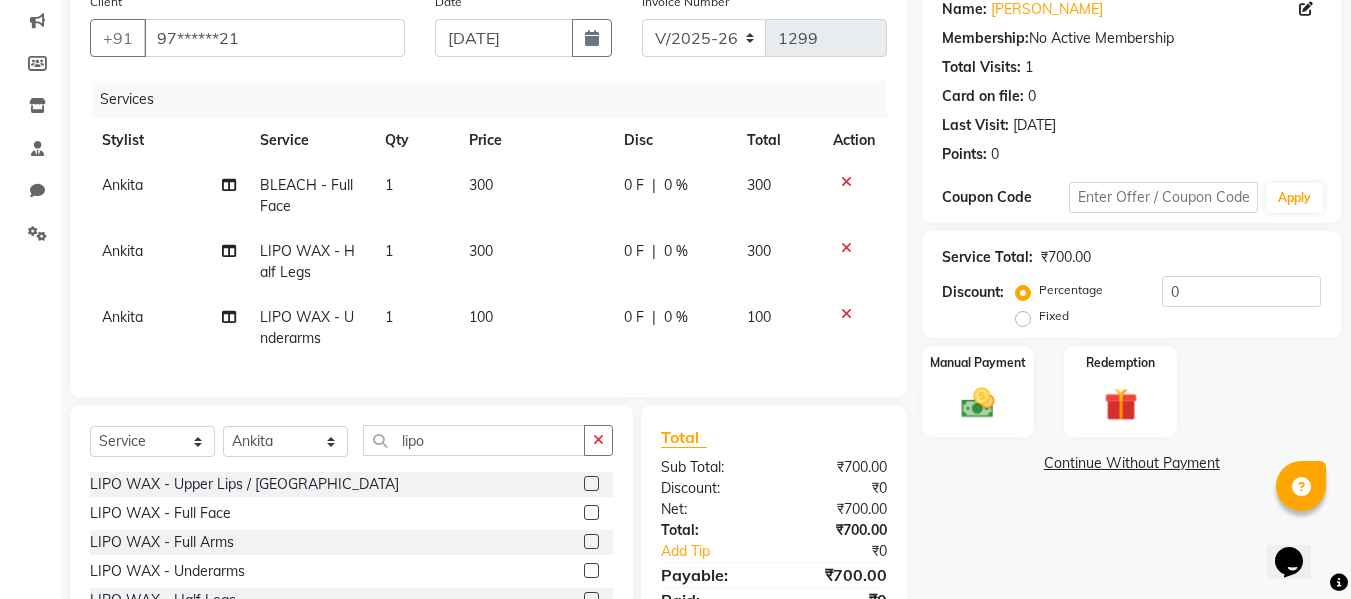 click 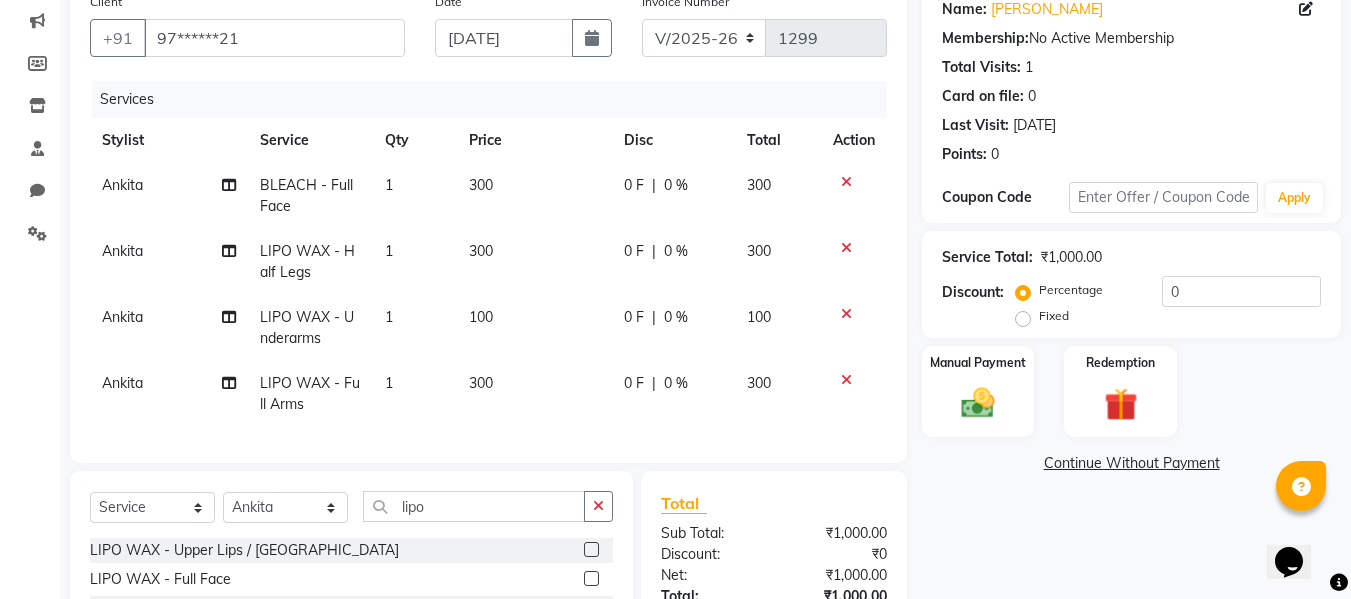 checkbox on "false" 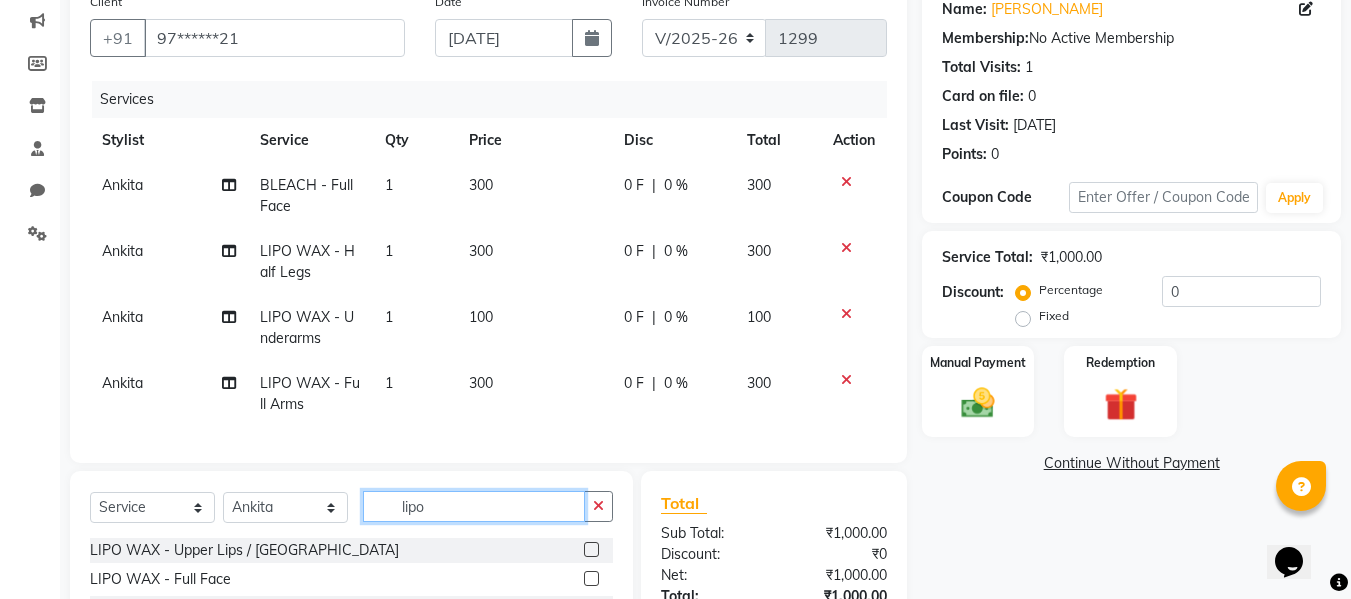 click on "lipo" 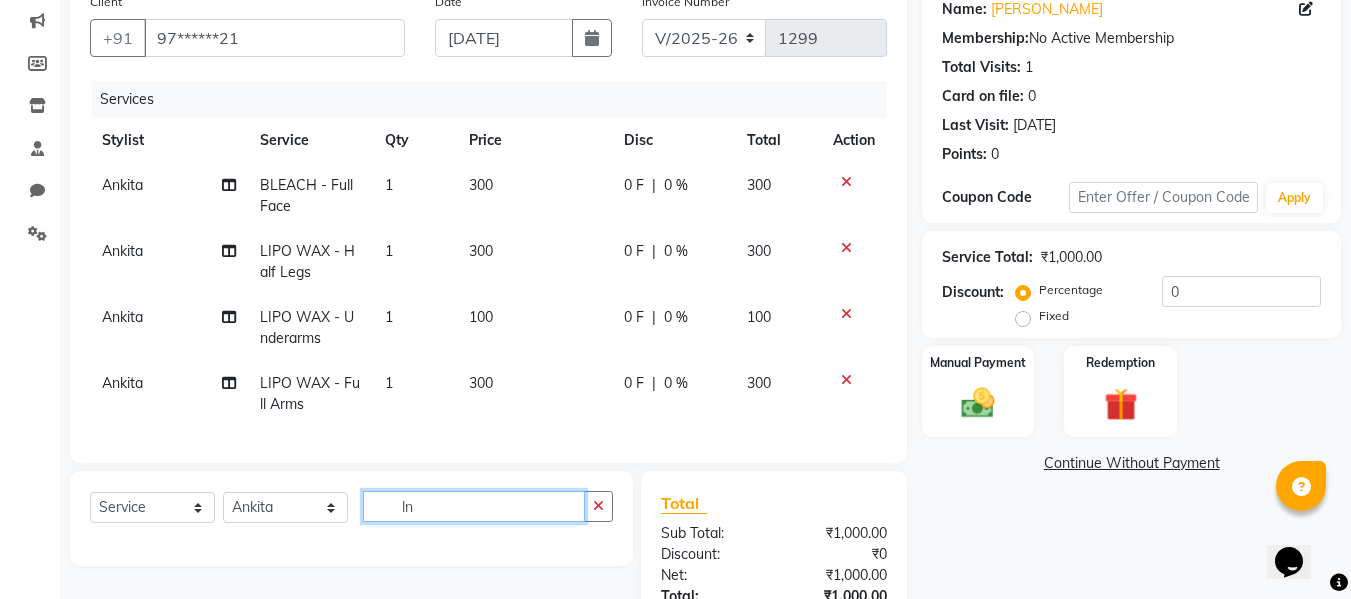 type on "l" 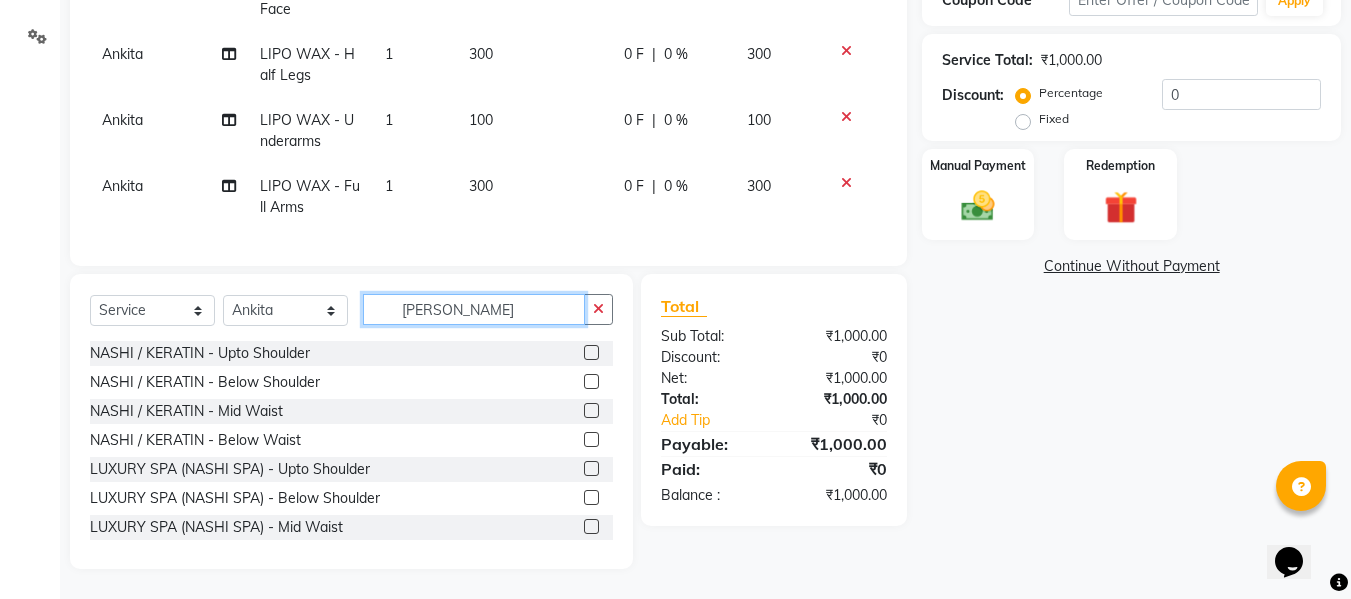 scroll, scrollTop: 379, scrollLeft: 0, axis: vertical 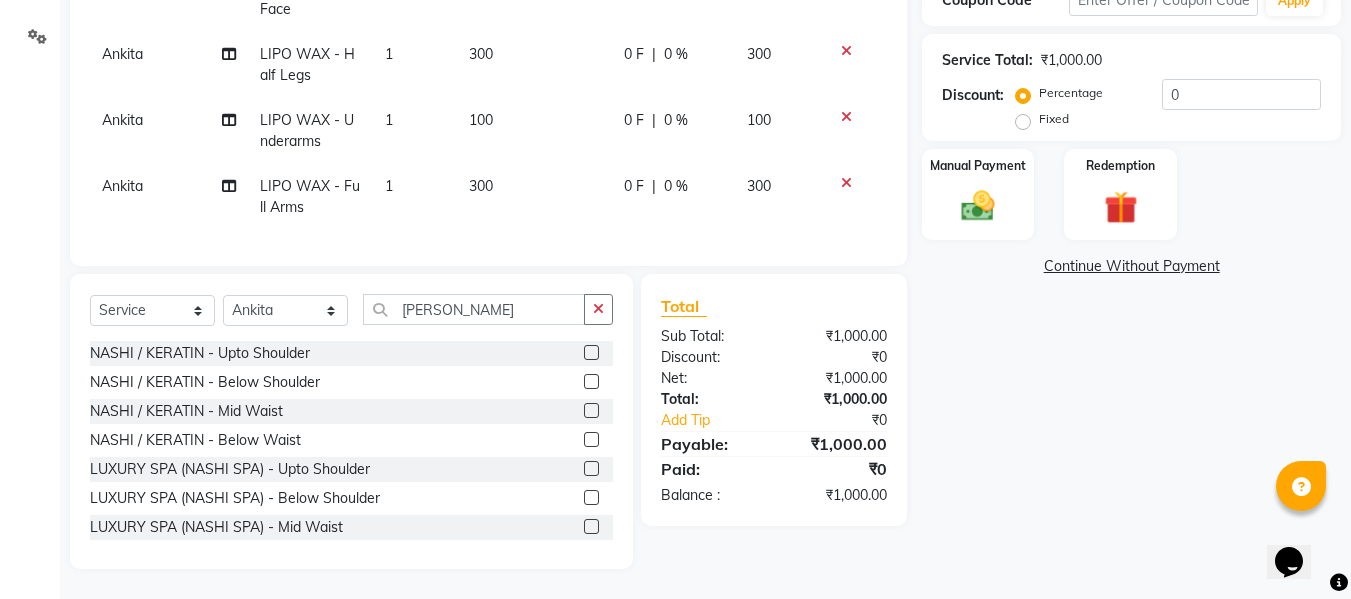 click 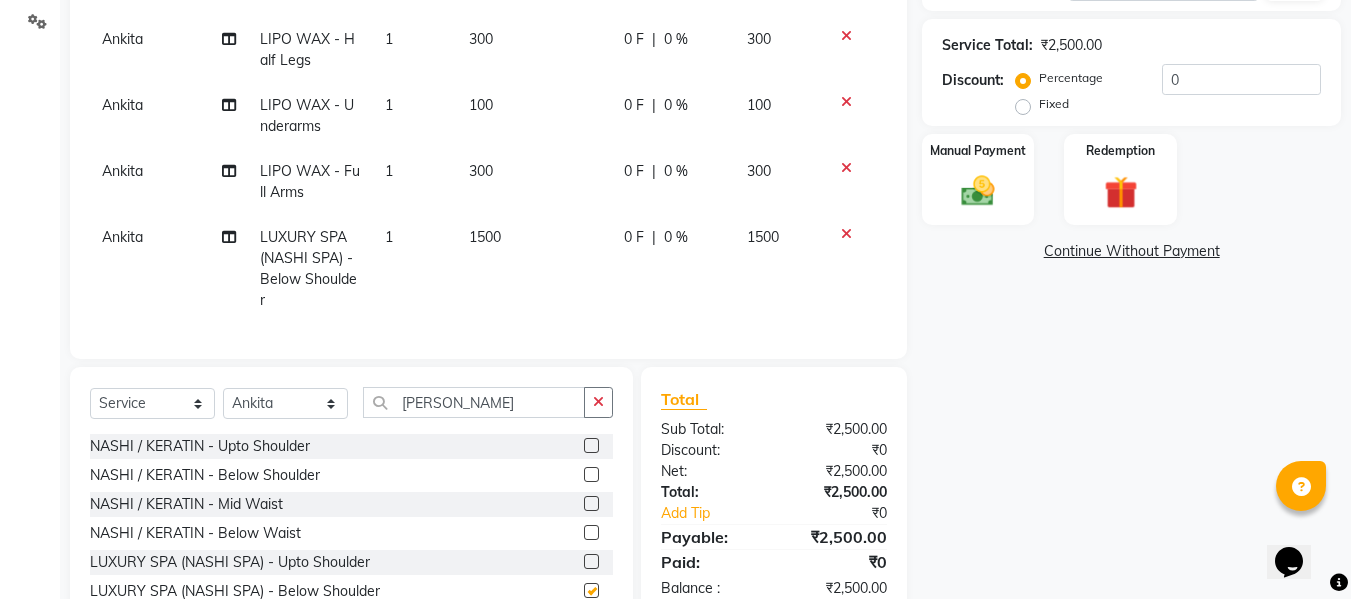 checkbox on "false" 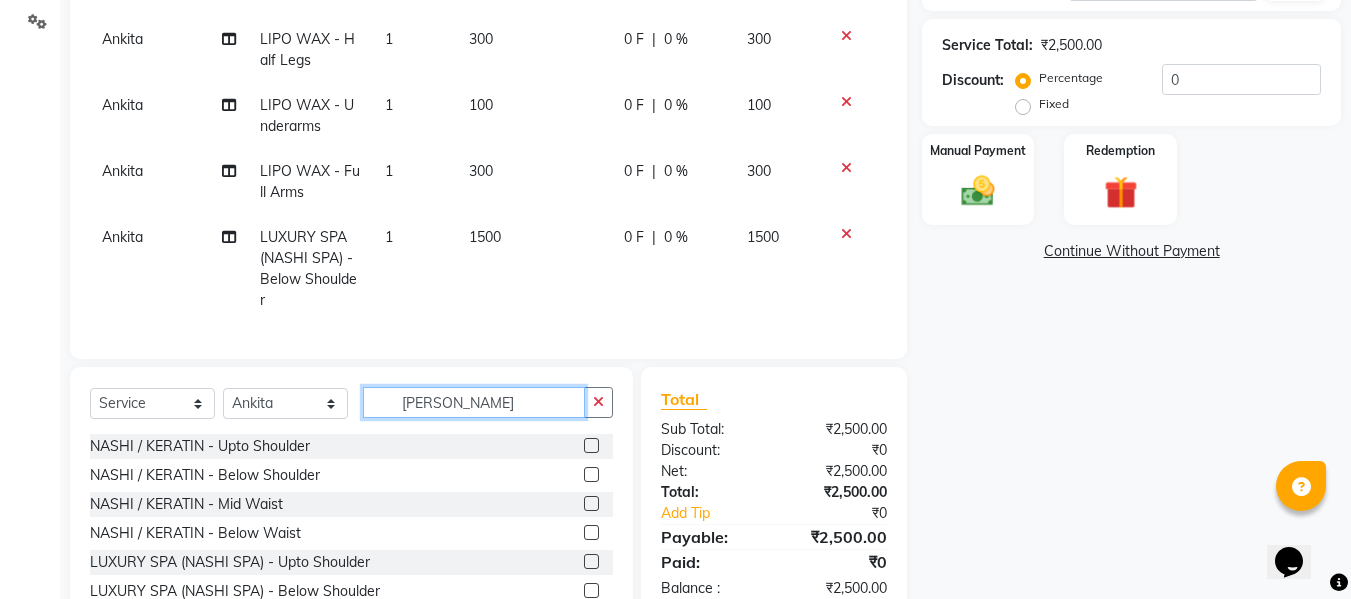 click on "[PERSON_NAME]" 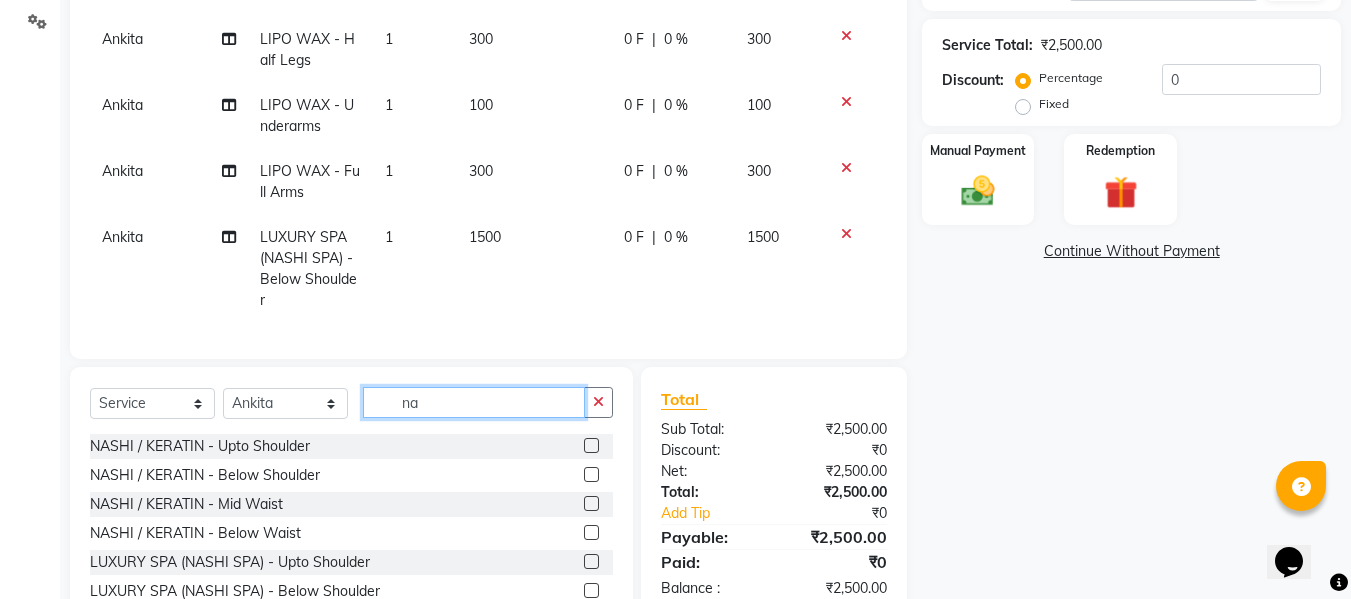 type on "n" 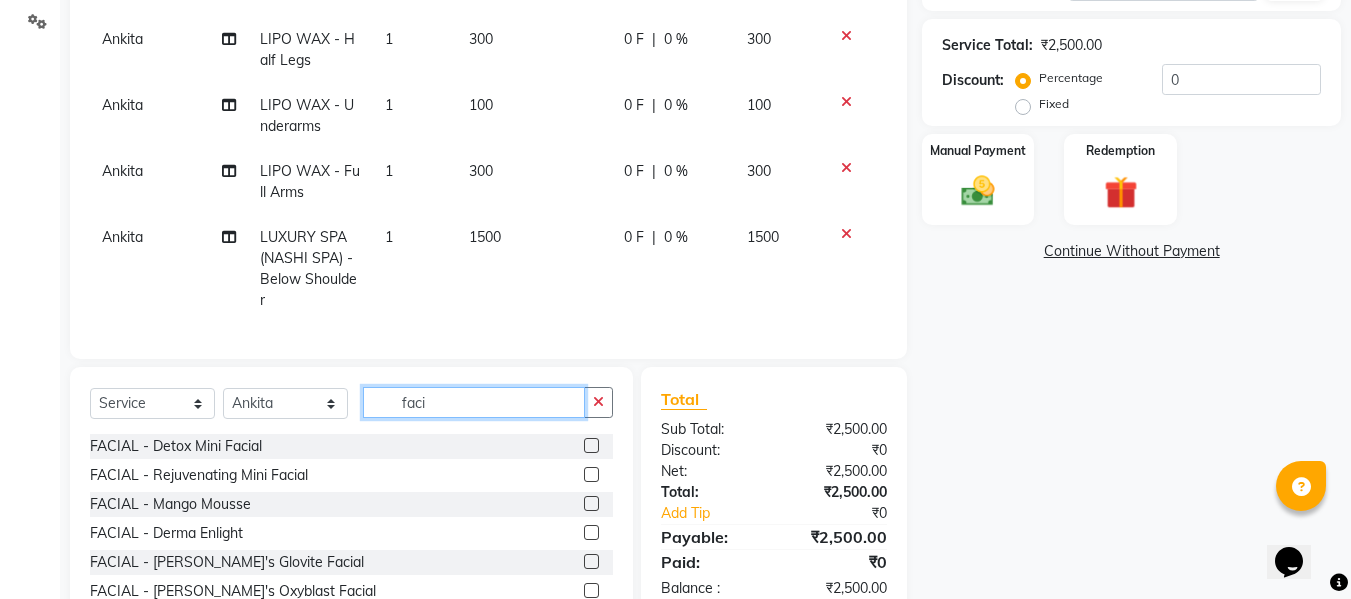 type on "faci" 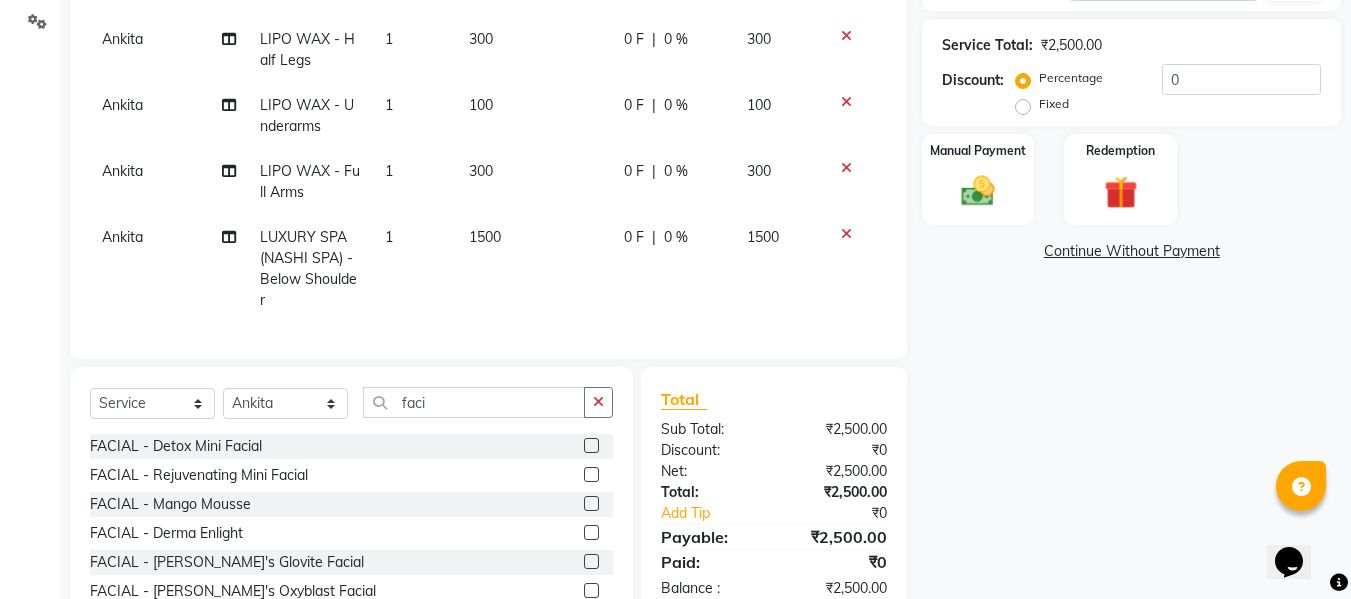 click 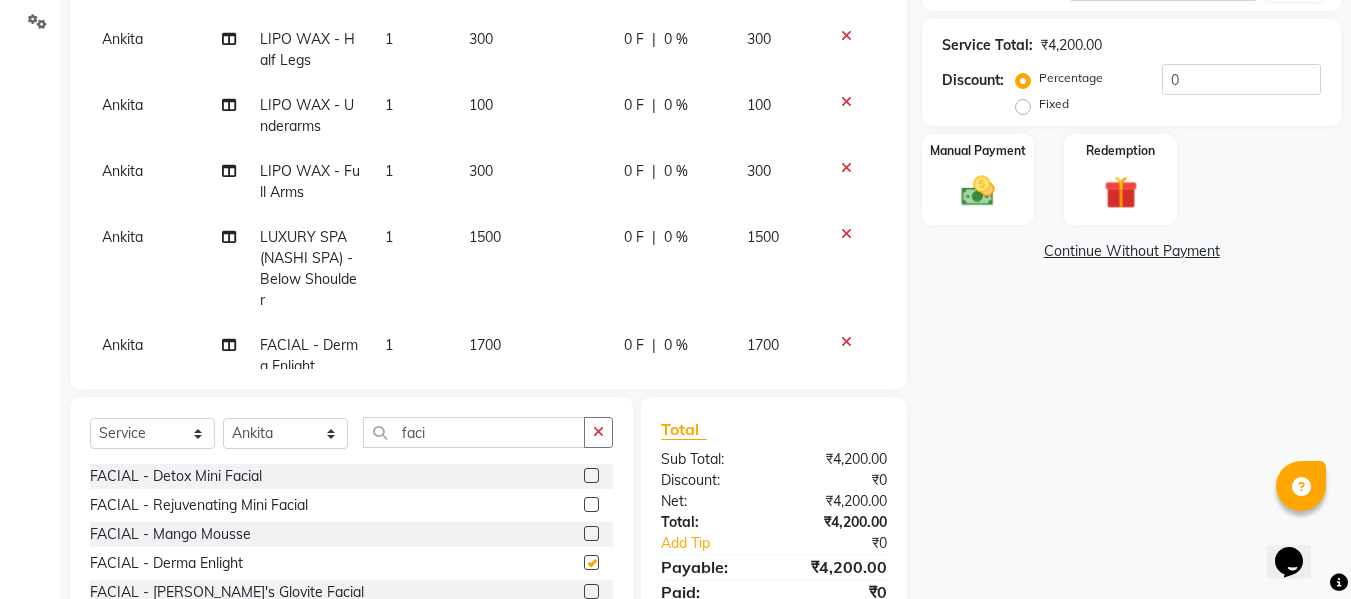 checkbox on "false" 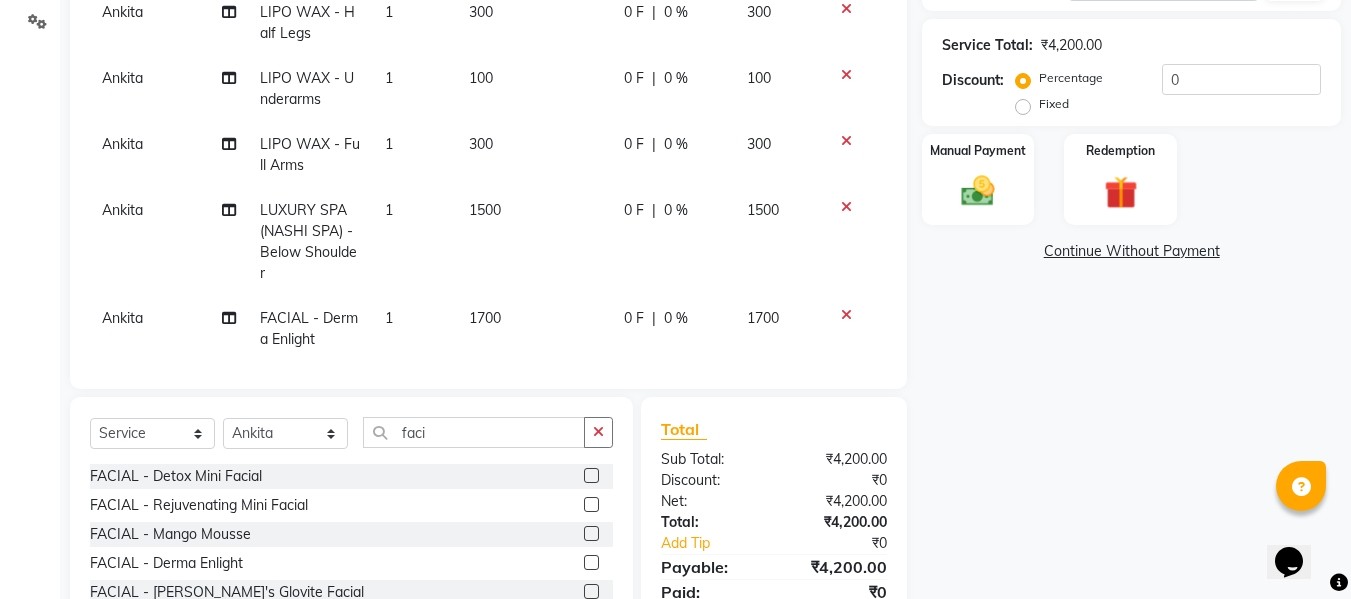 scroll, scrollTop: 51, scrollLeft: 0, axis: vertical 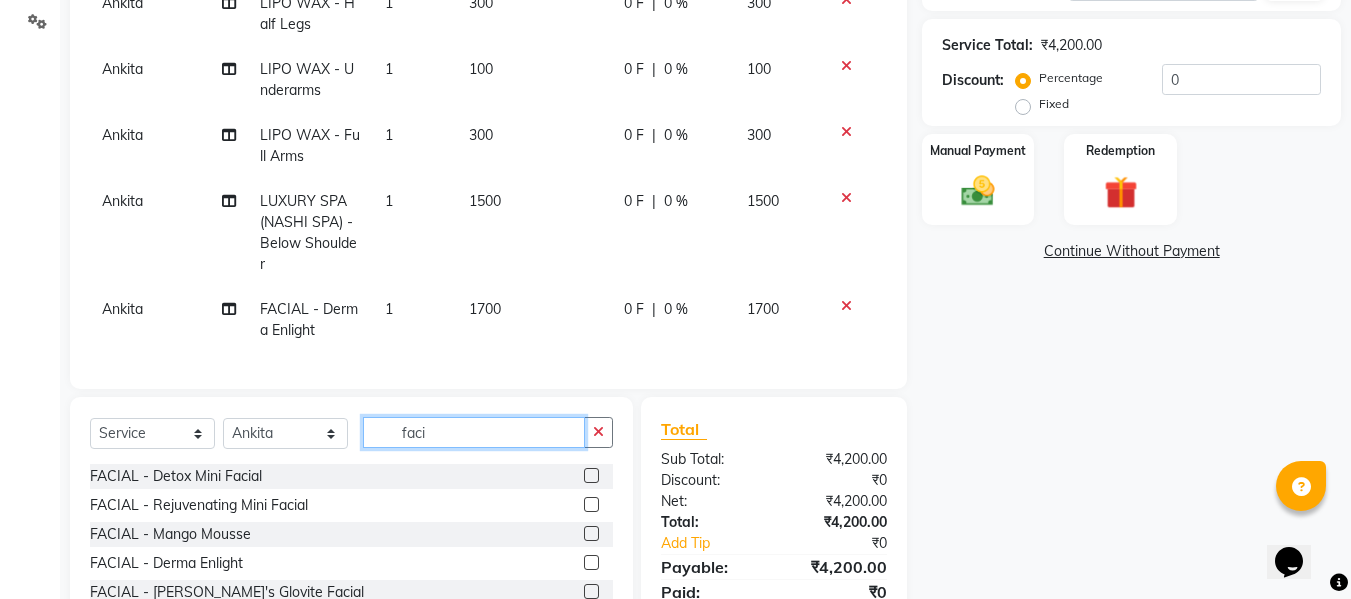 click on "faci" 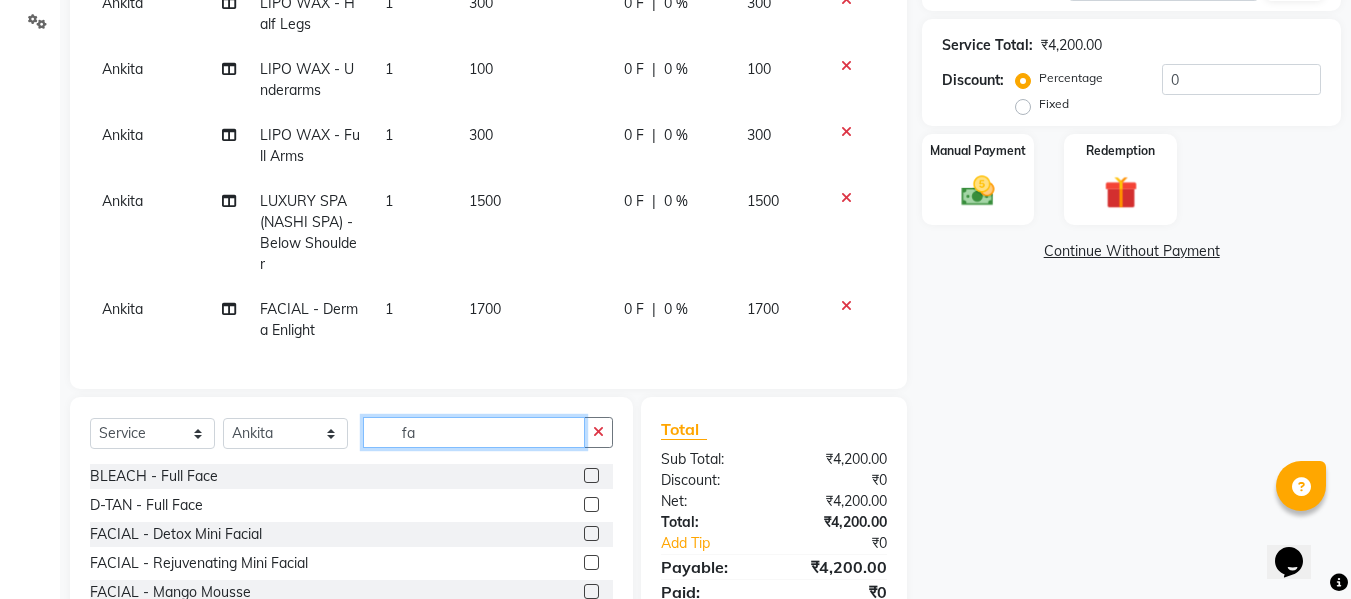 type on "f" 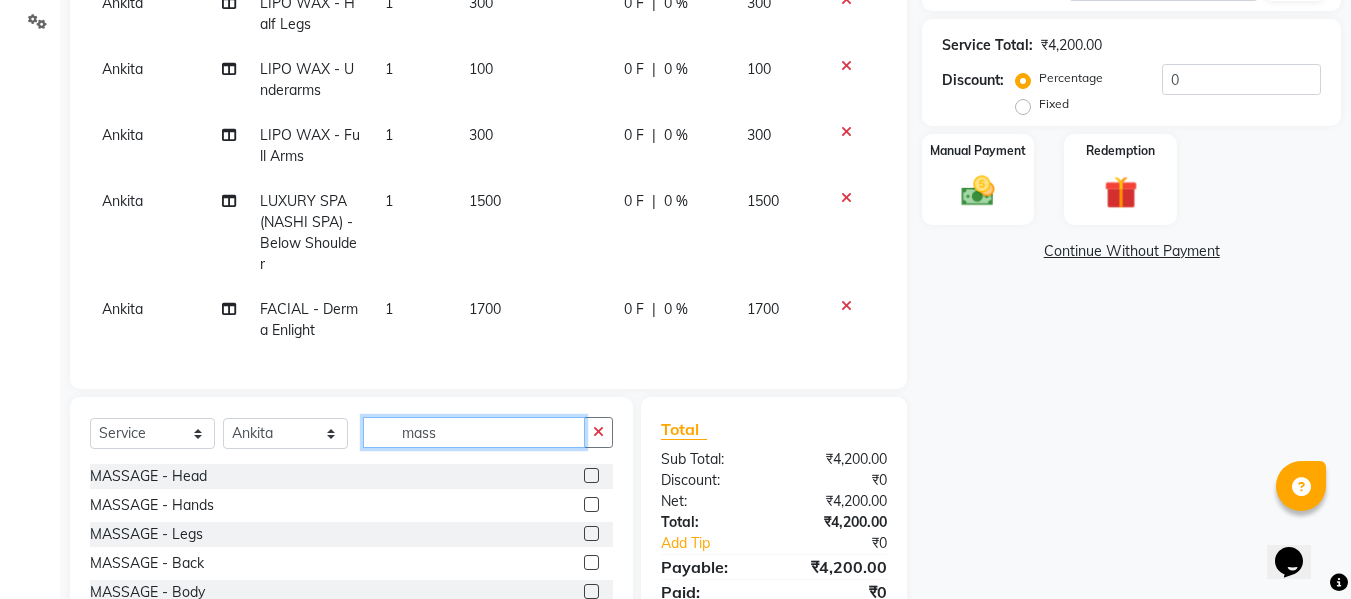 type on "mass" 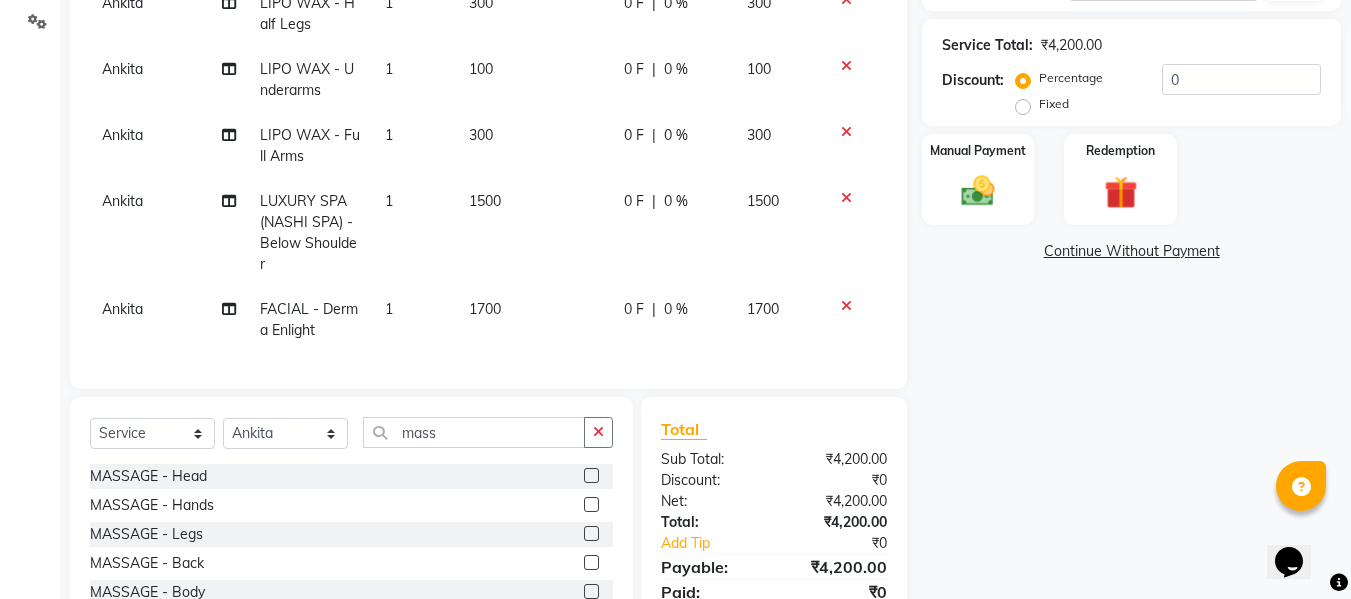 click 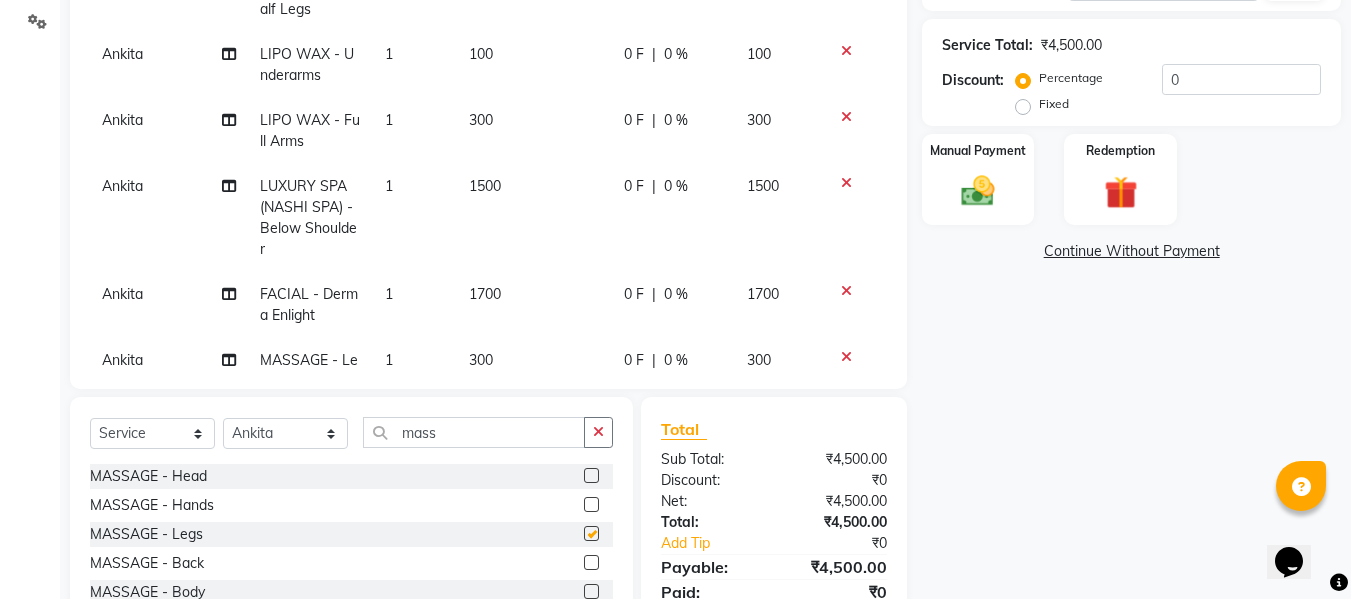 checkbox on "false" 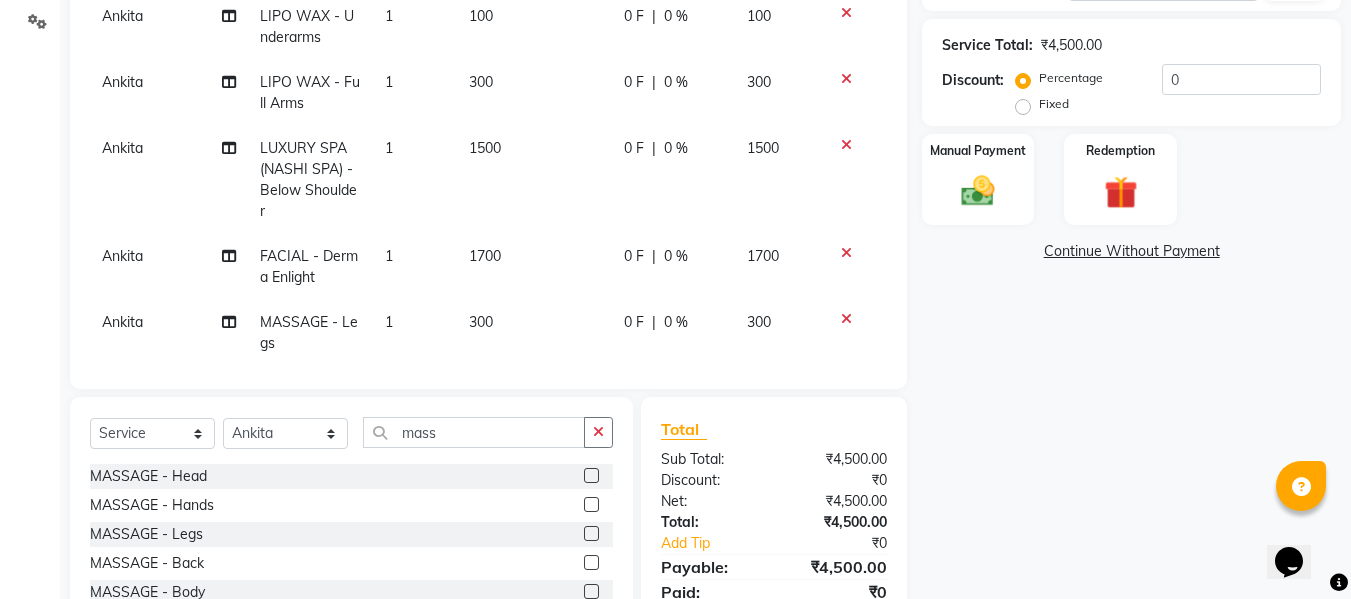 scroll, scrollTop: 117, scrollLeft: 0, axis: vertical 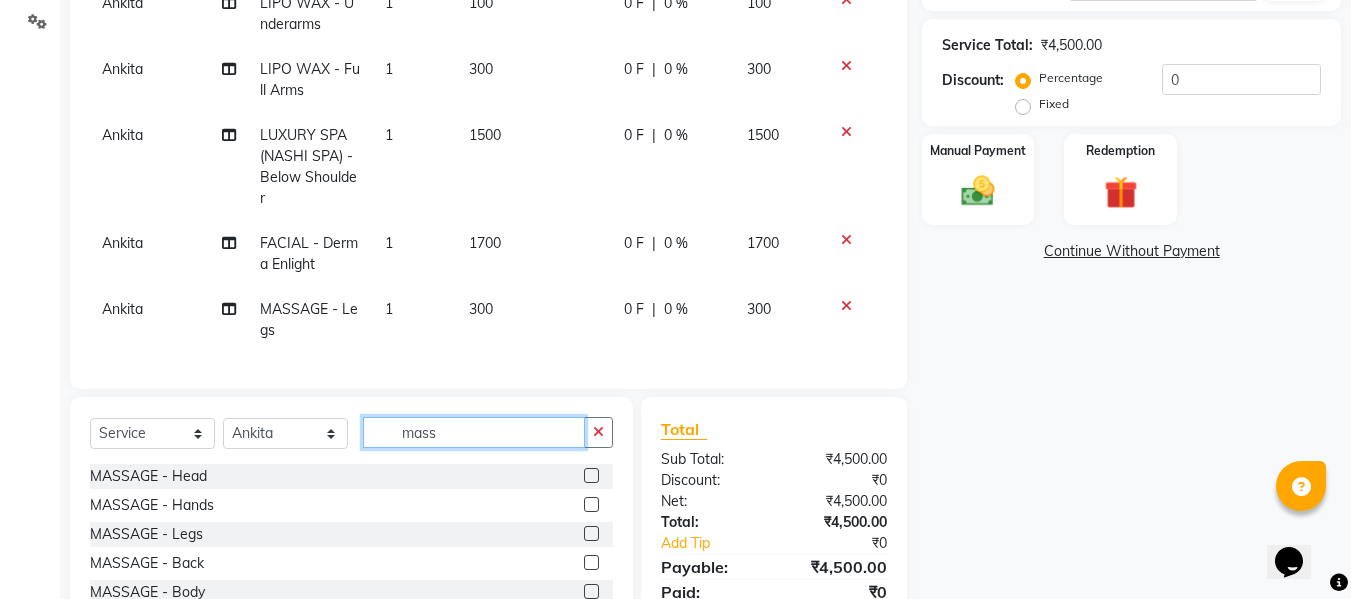 click on "mass" 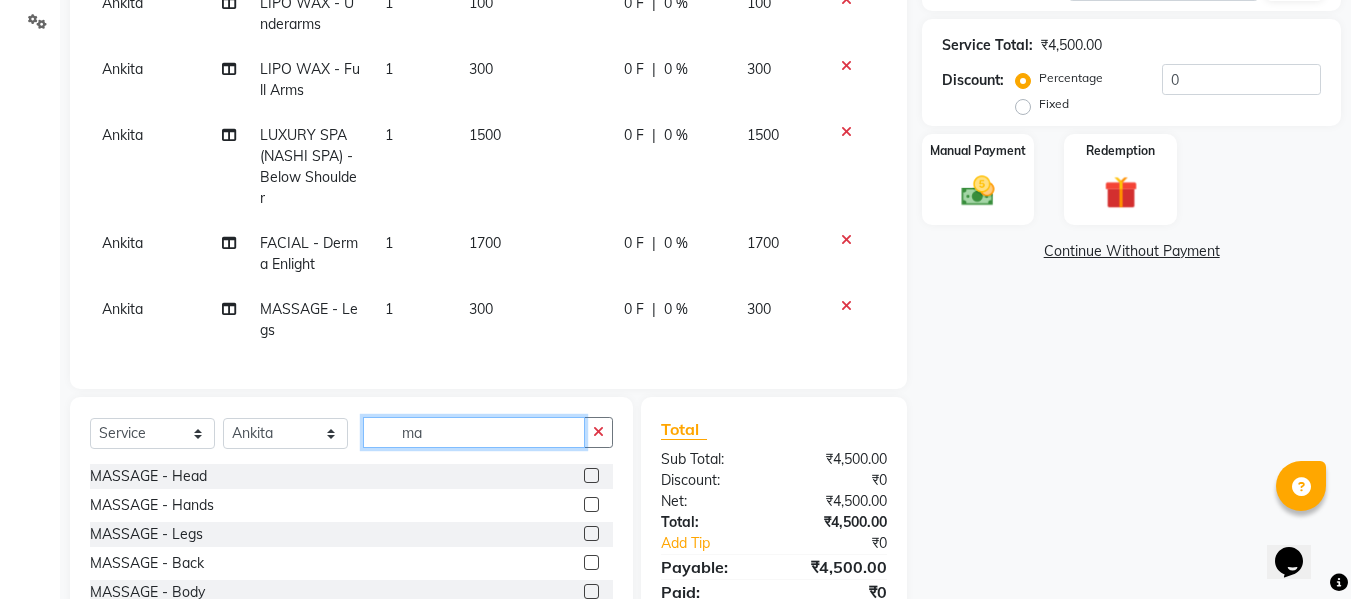 type on "m" 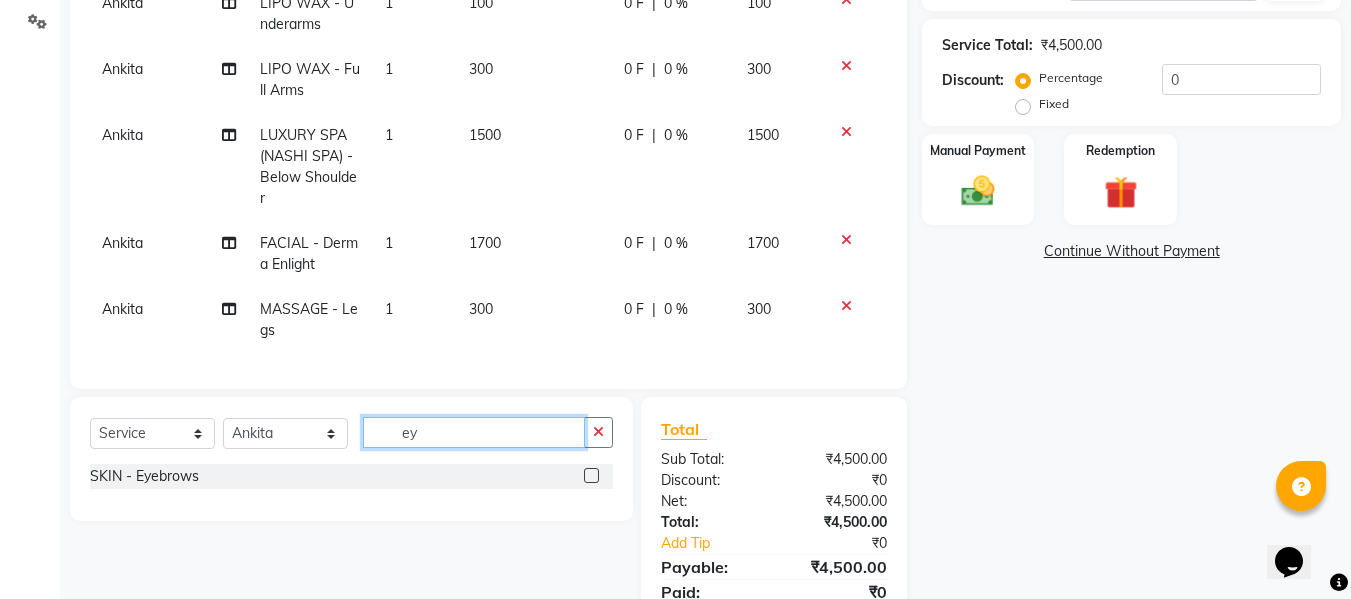 type on "ey" 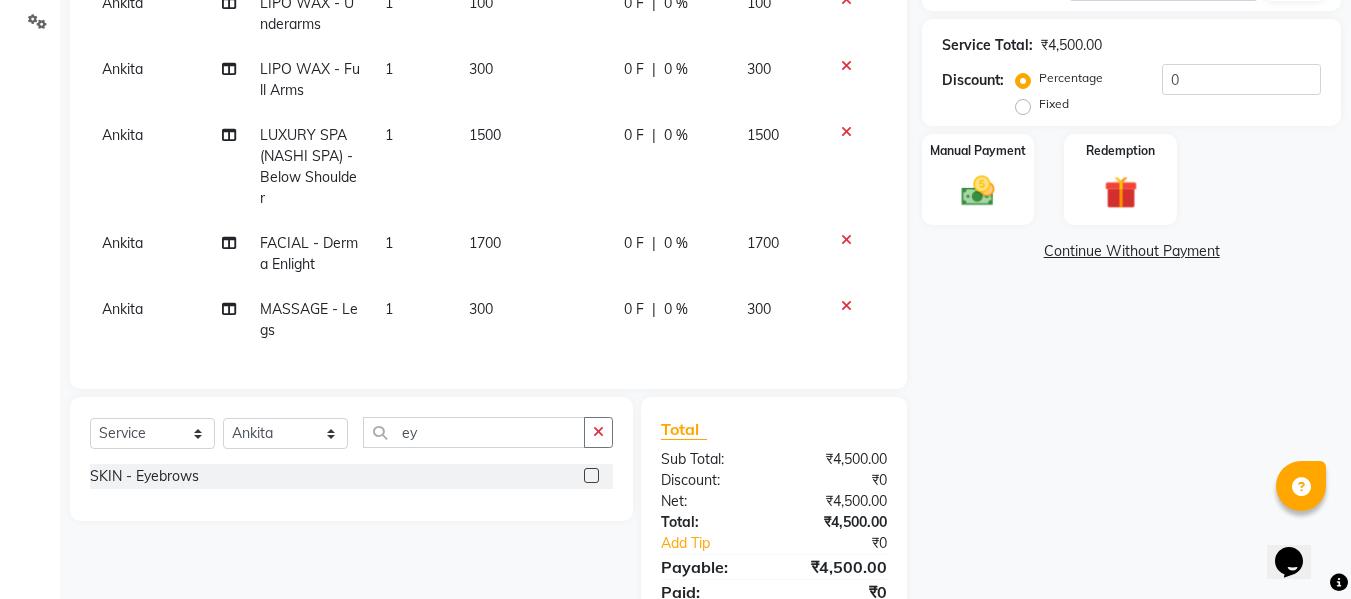click 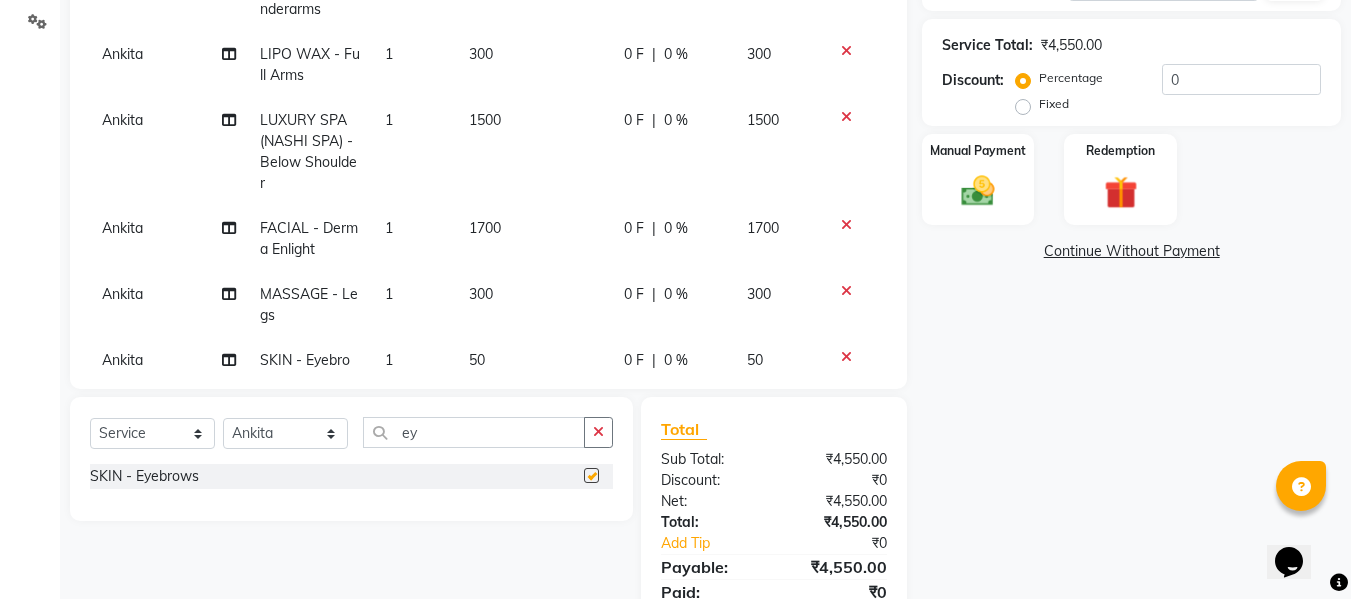 checkbox on "false" 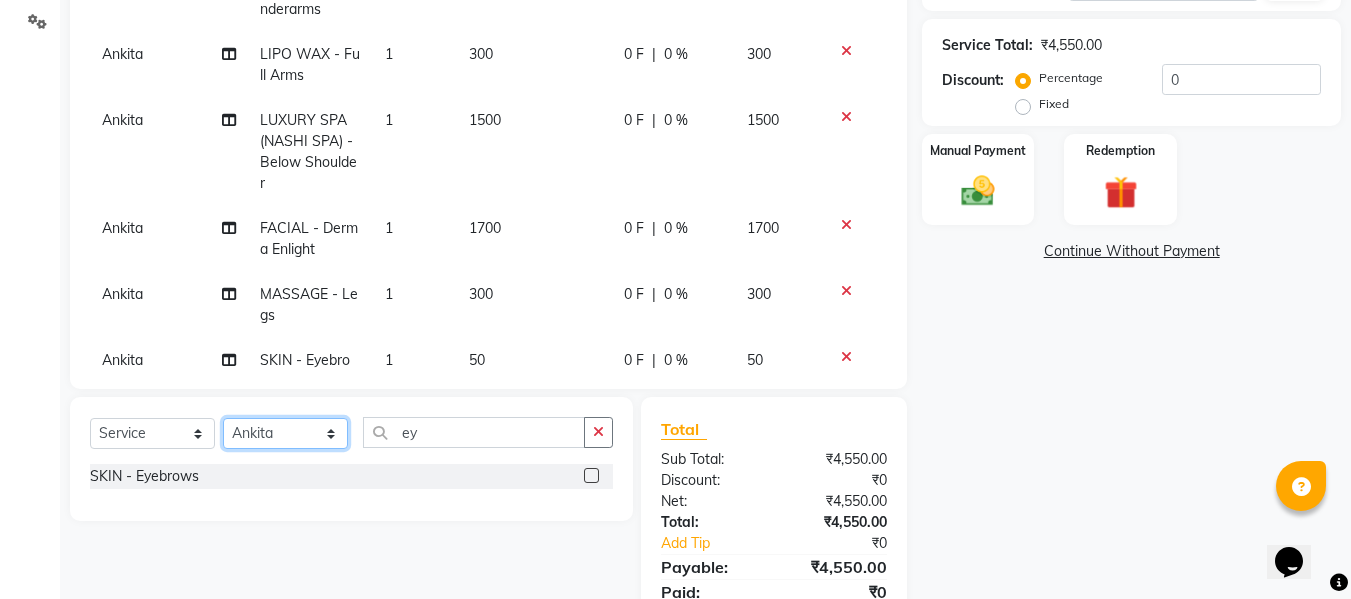 click on "Select Stylist Afsana [PERSON_NAME]  [PERSON_NAME] Maam Nisha  Pari [PERSON_NAME] [PERSON_NAME]" 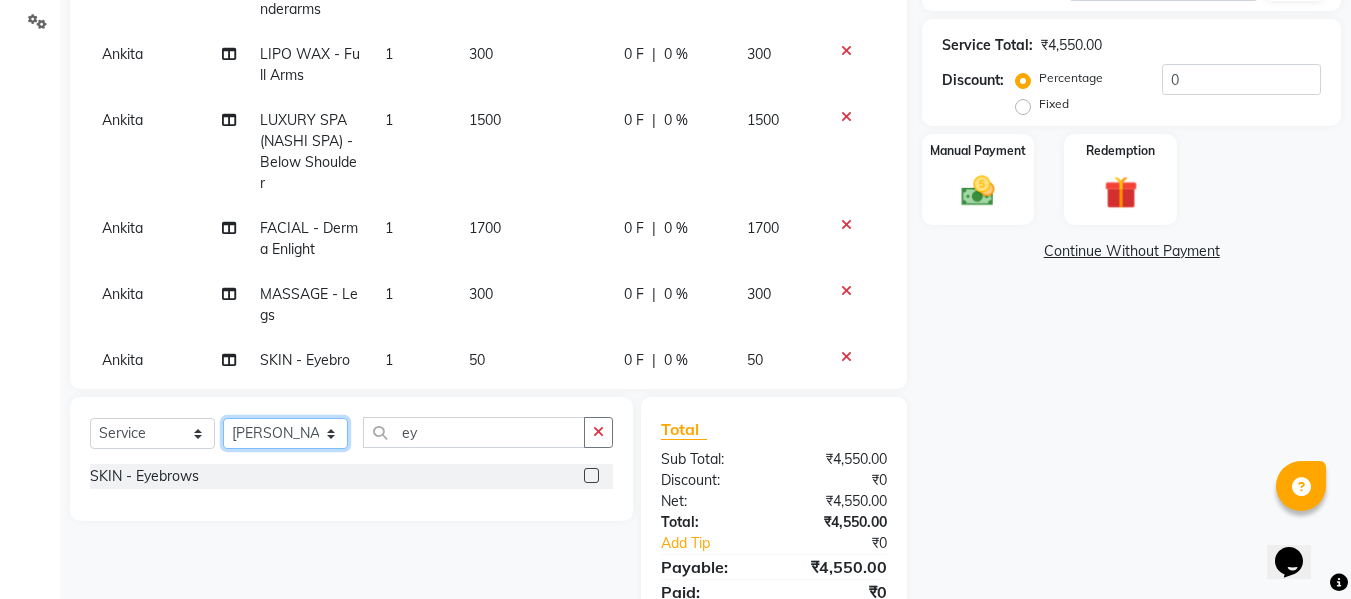 click on "Select Stylist Afsana [PERSON_NAME]  [PERSON_NAME] Maam Nisha  Pari [PERSON_NAME] [PERSON_NAME]" 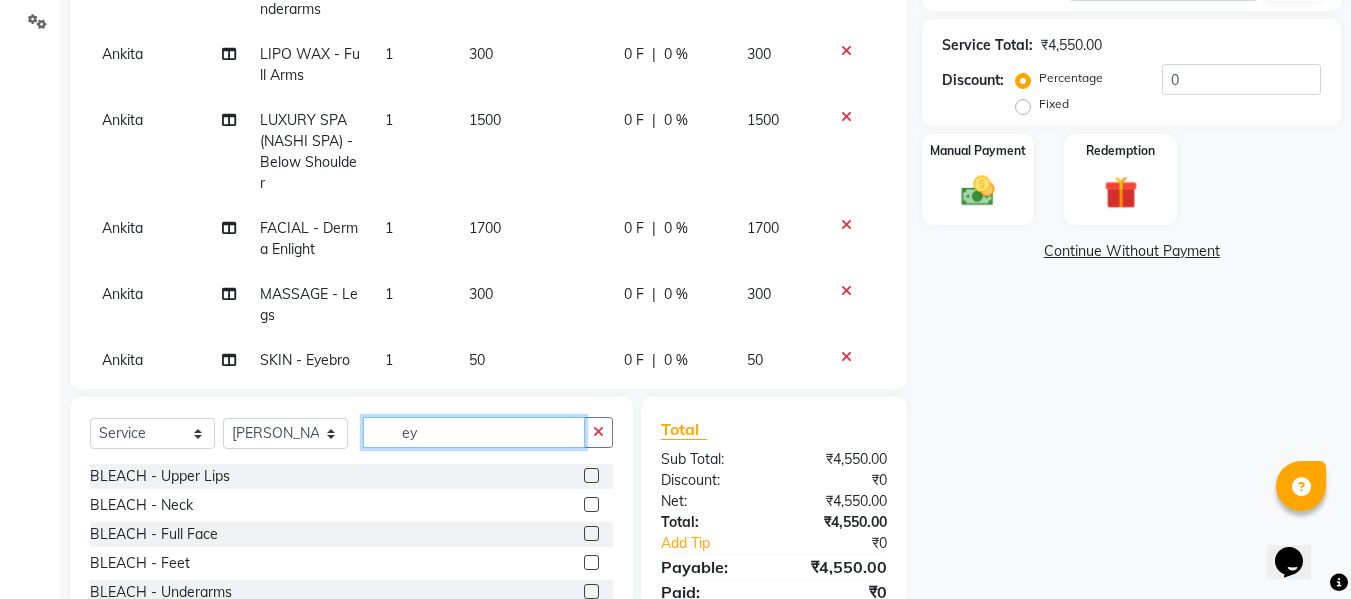 click on "ey" 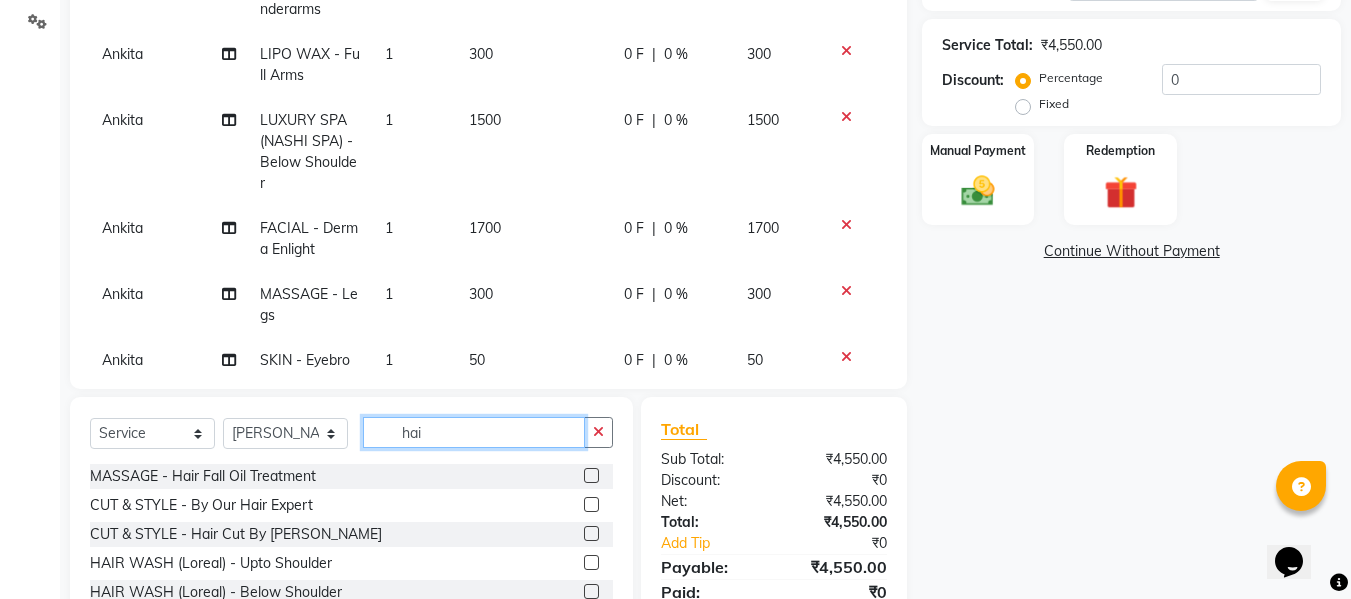 type on "hai" 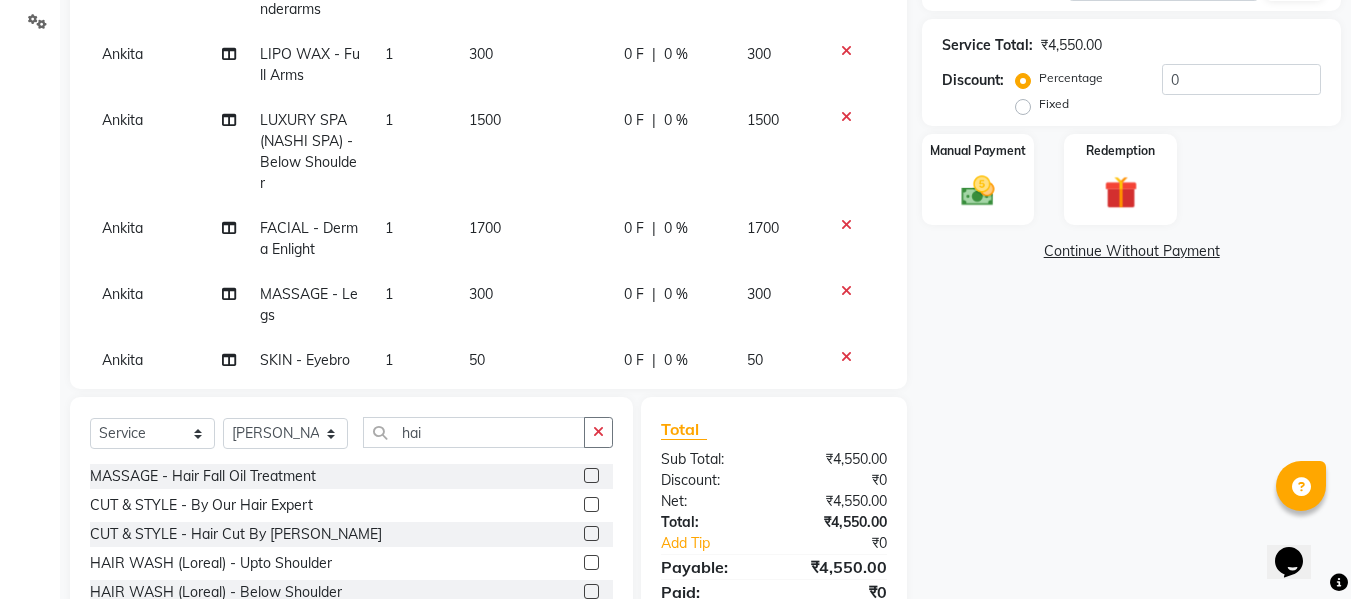 click 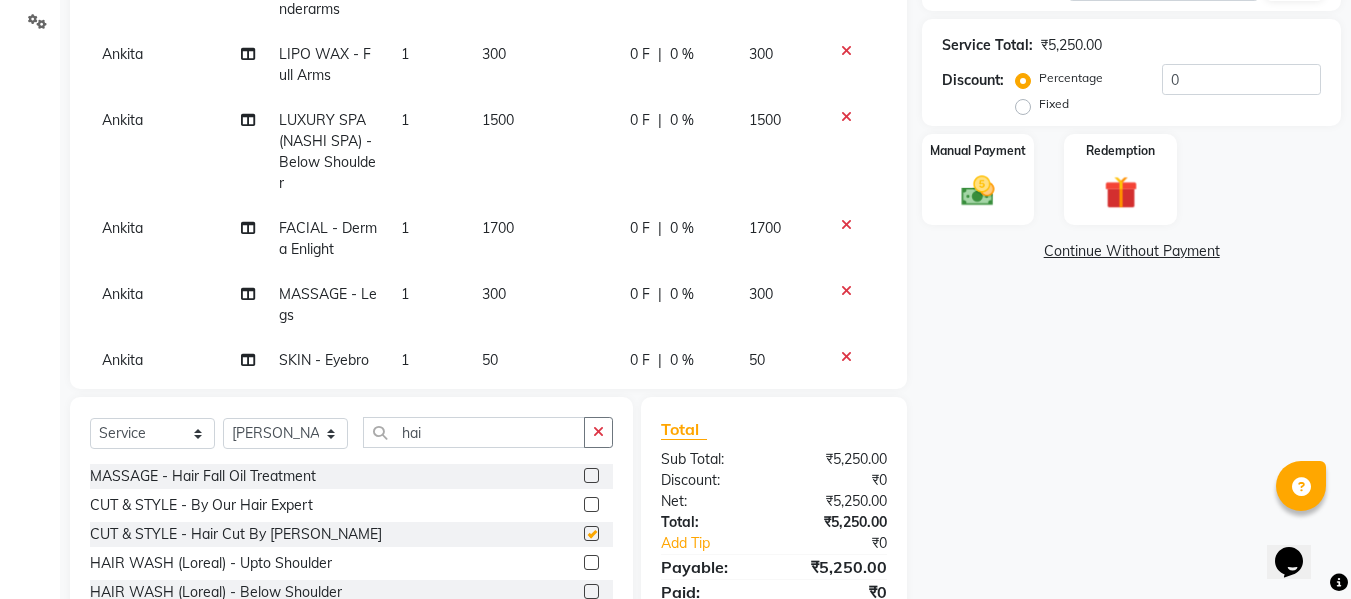 checkbox on "false" 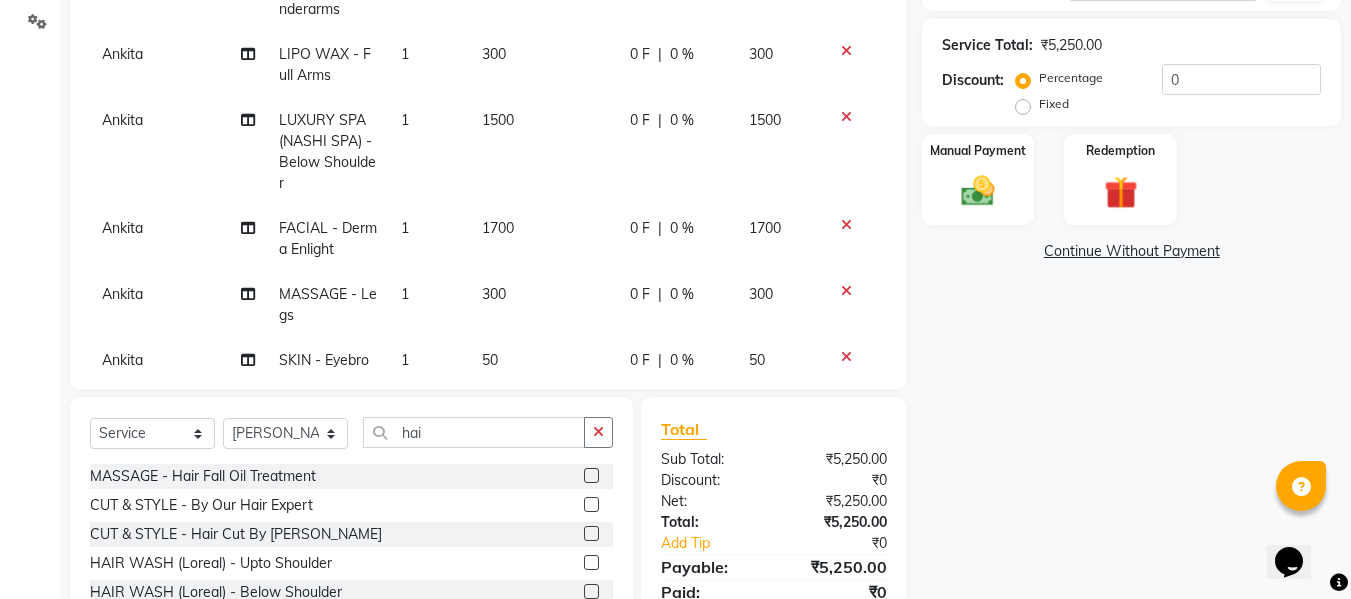 scroll, scrollTop: 270, scrollLeft: 0, axis: vertical 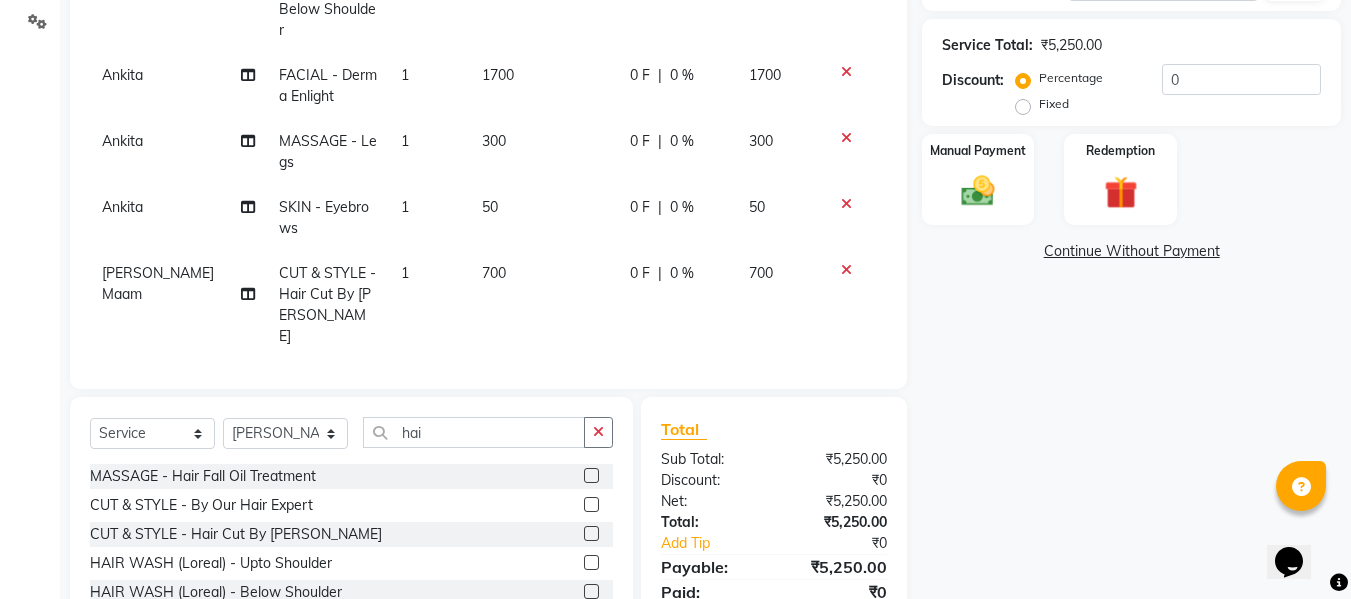 click on "700" 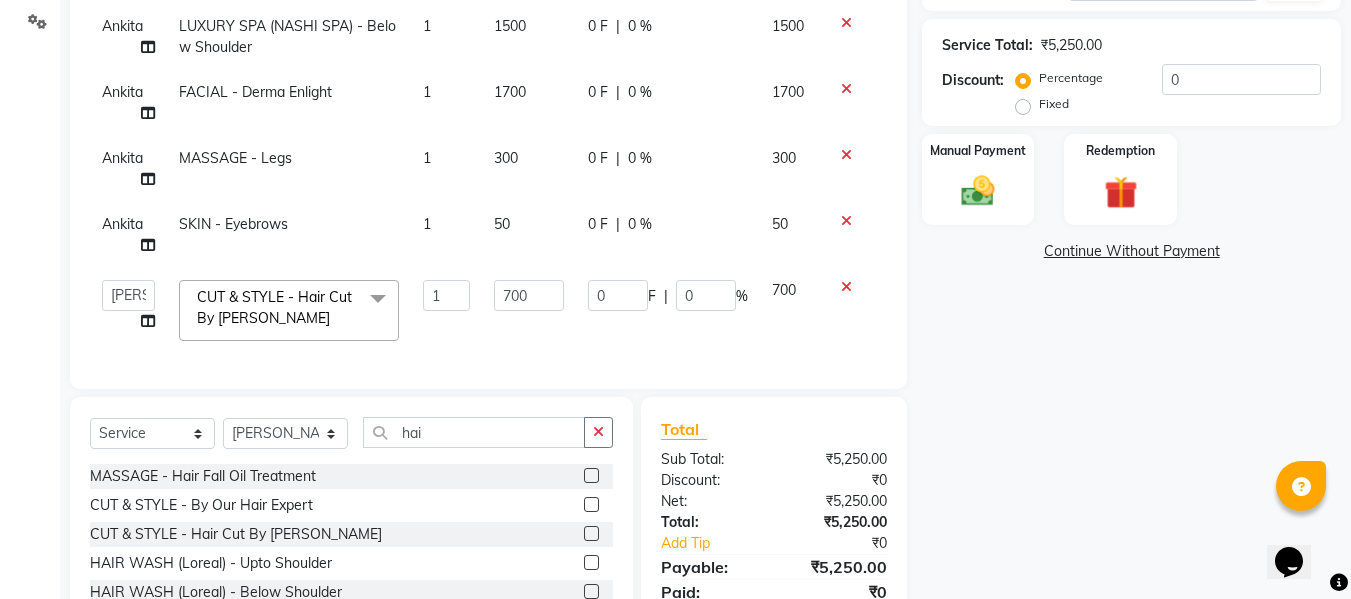 scroll, scrollTop: 226, scrollLeft: 0, axis: vertical 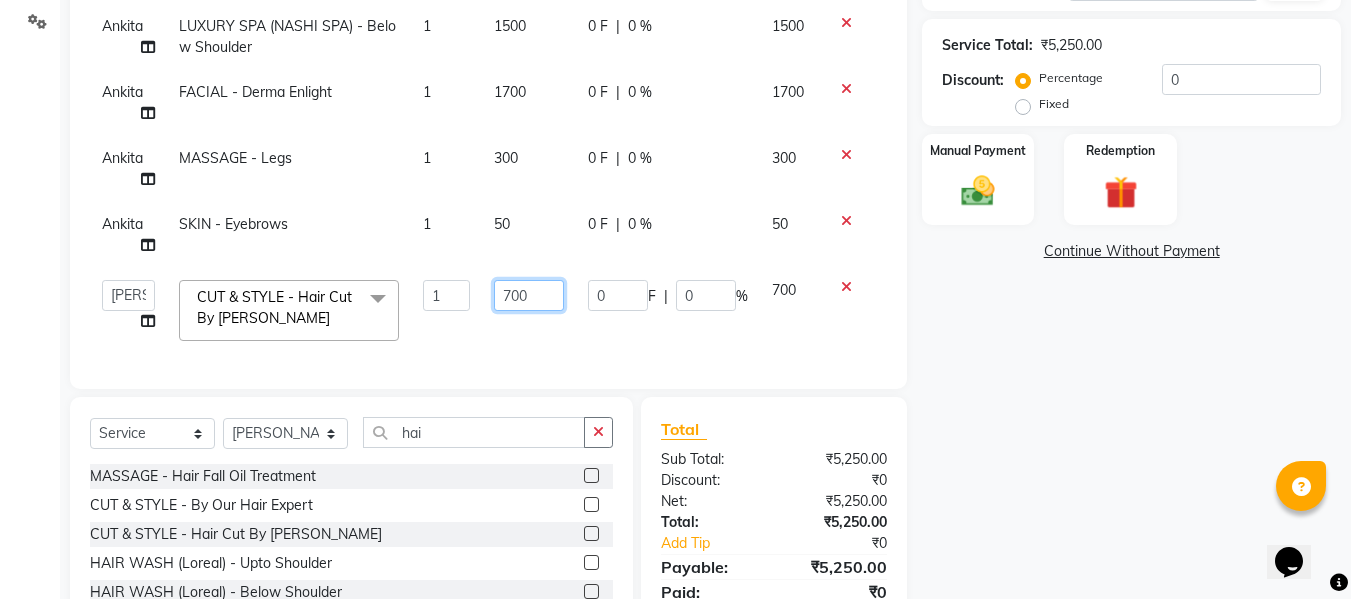 click on "700" 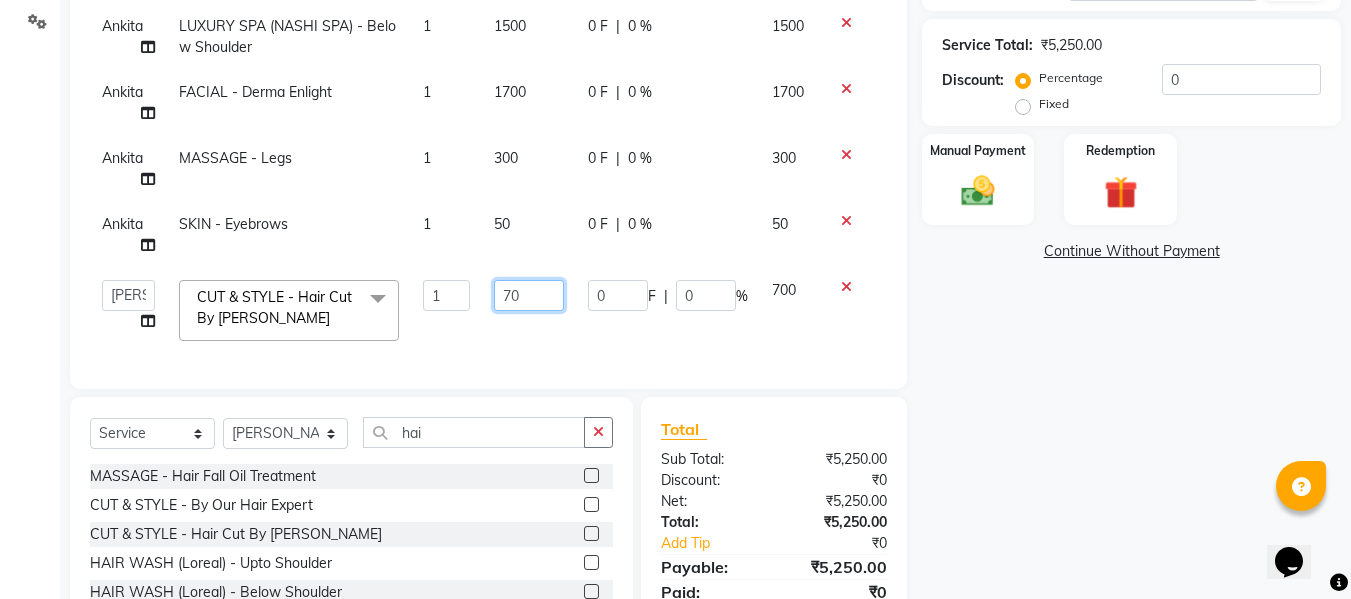 type on "7" 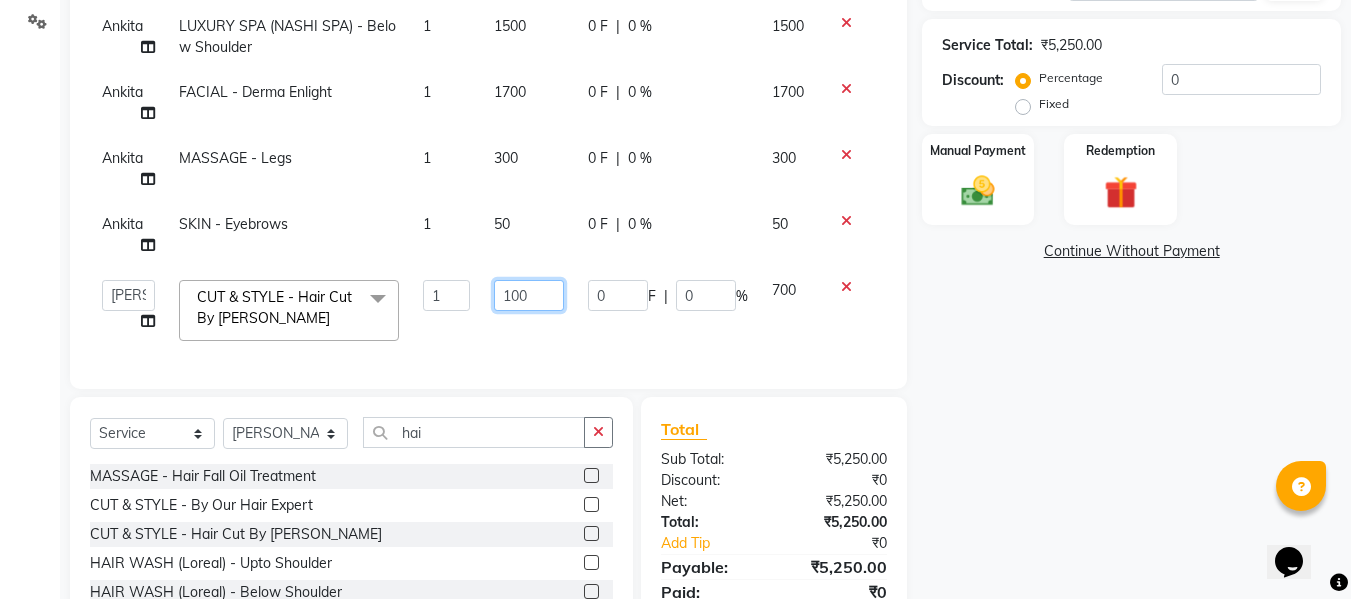 type on "1000" 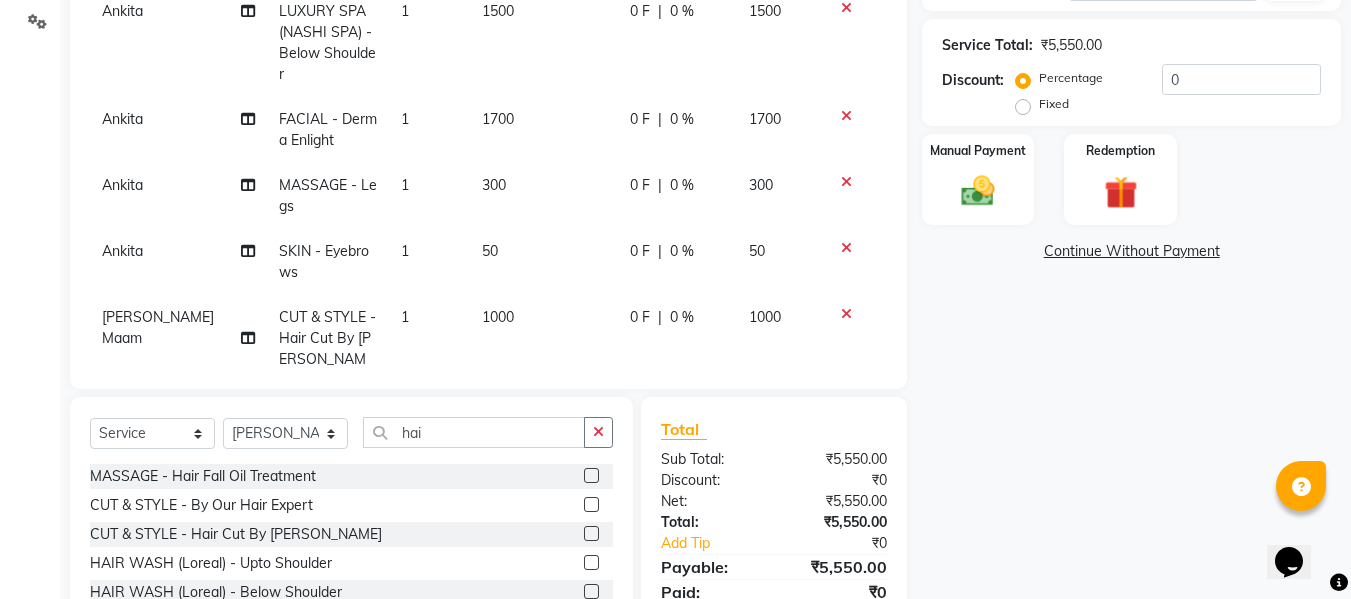 click on "Sub Total:" 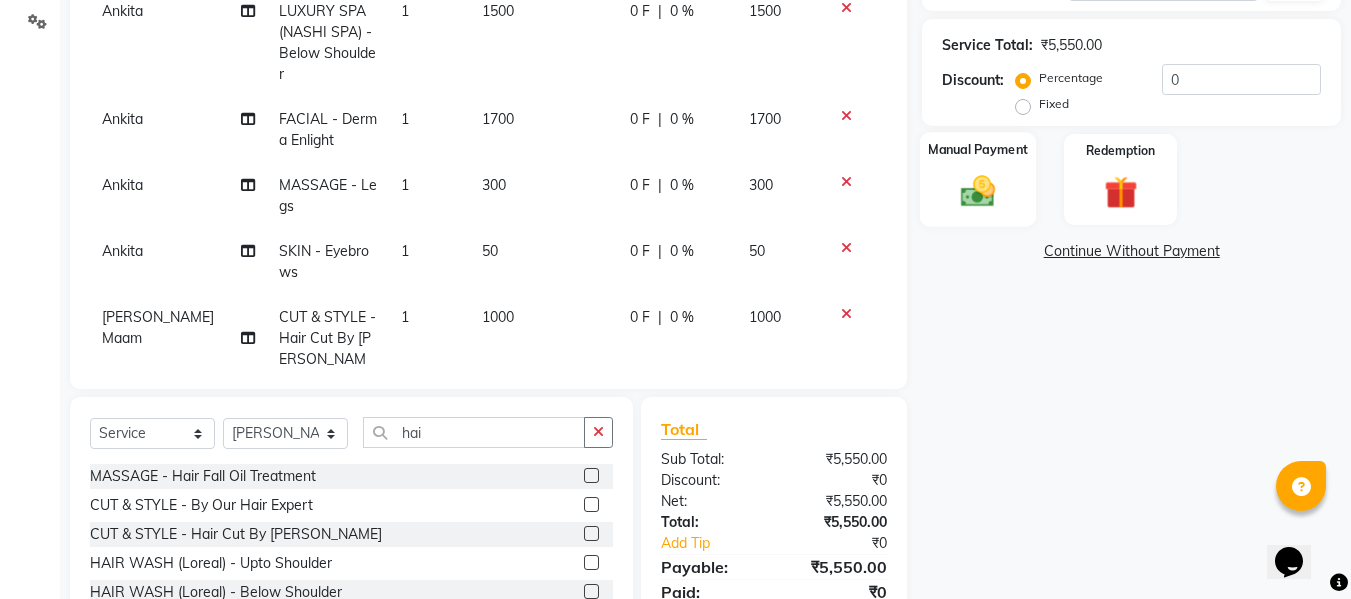 click on "Manual Payment" 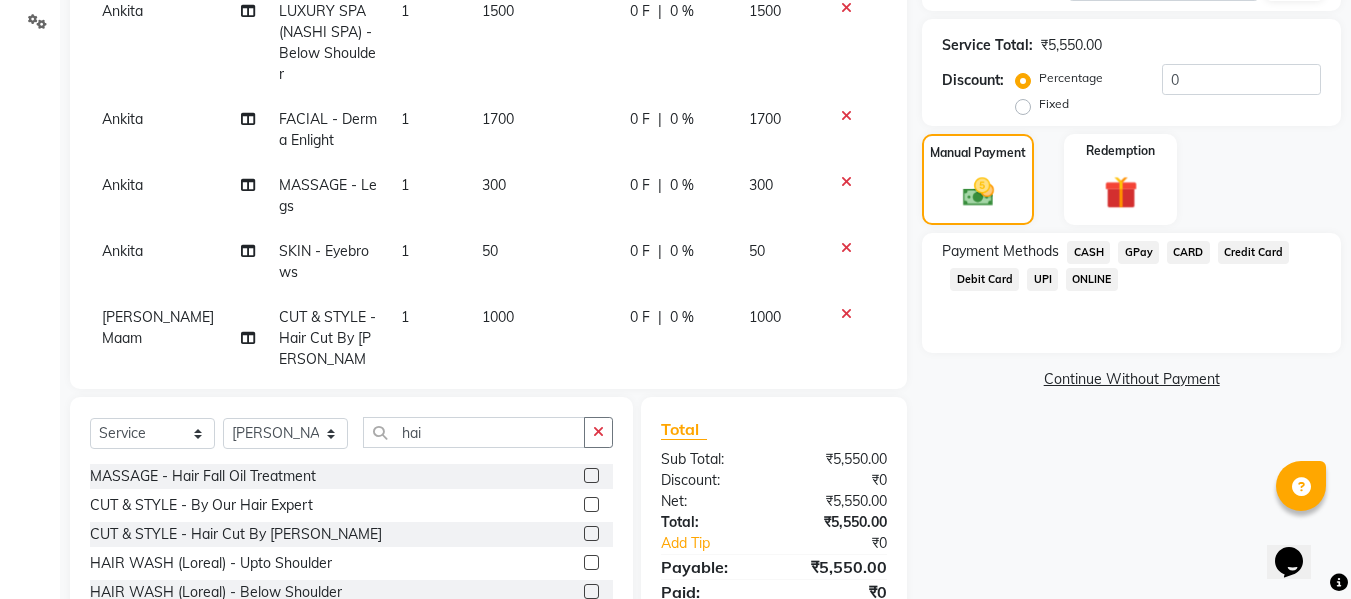 click on "GPay" 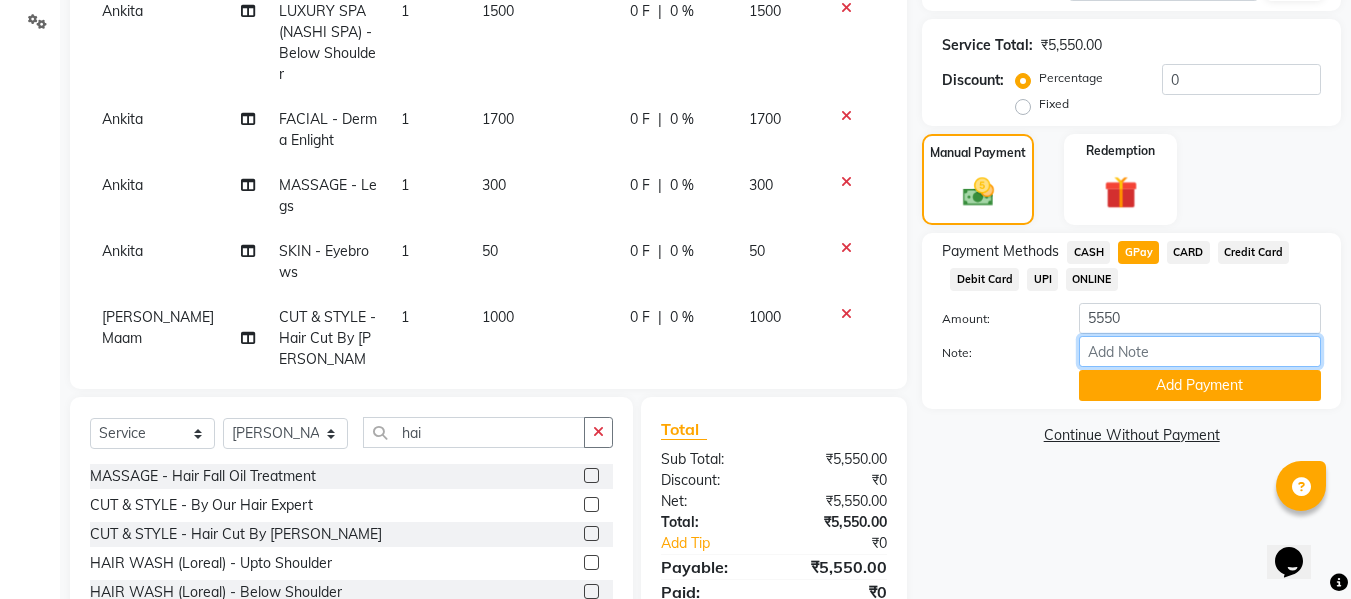click on "Note:" at bounding box center [1200, 351] 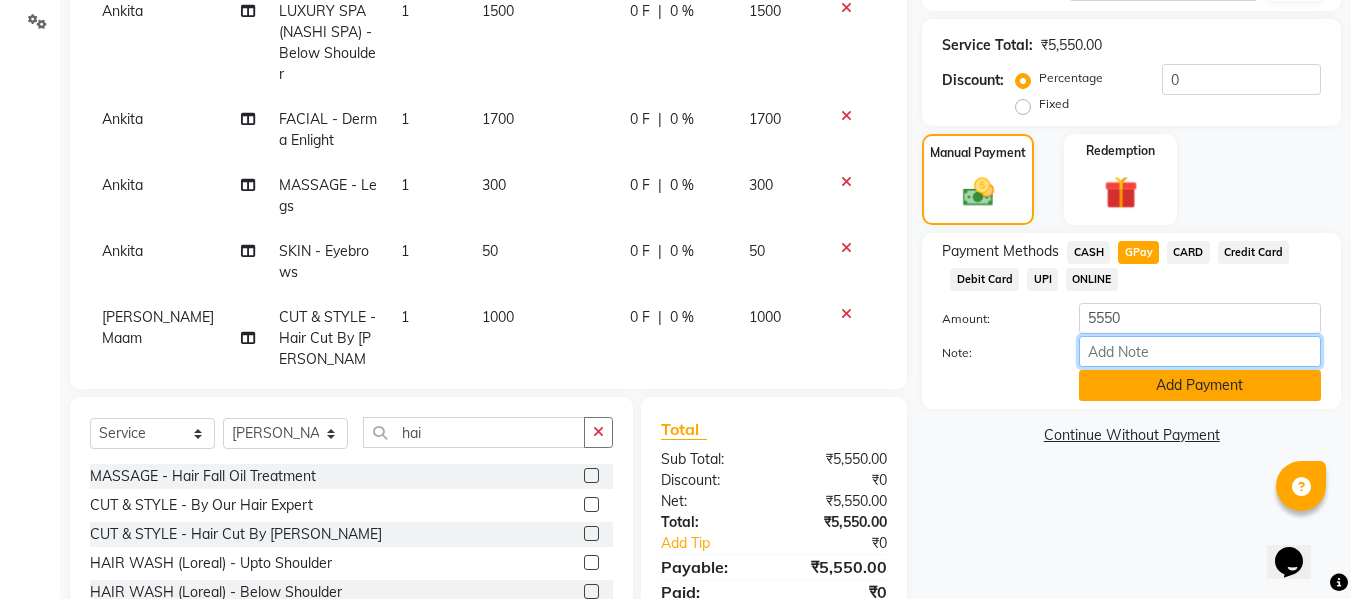 type on "fless" 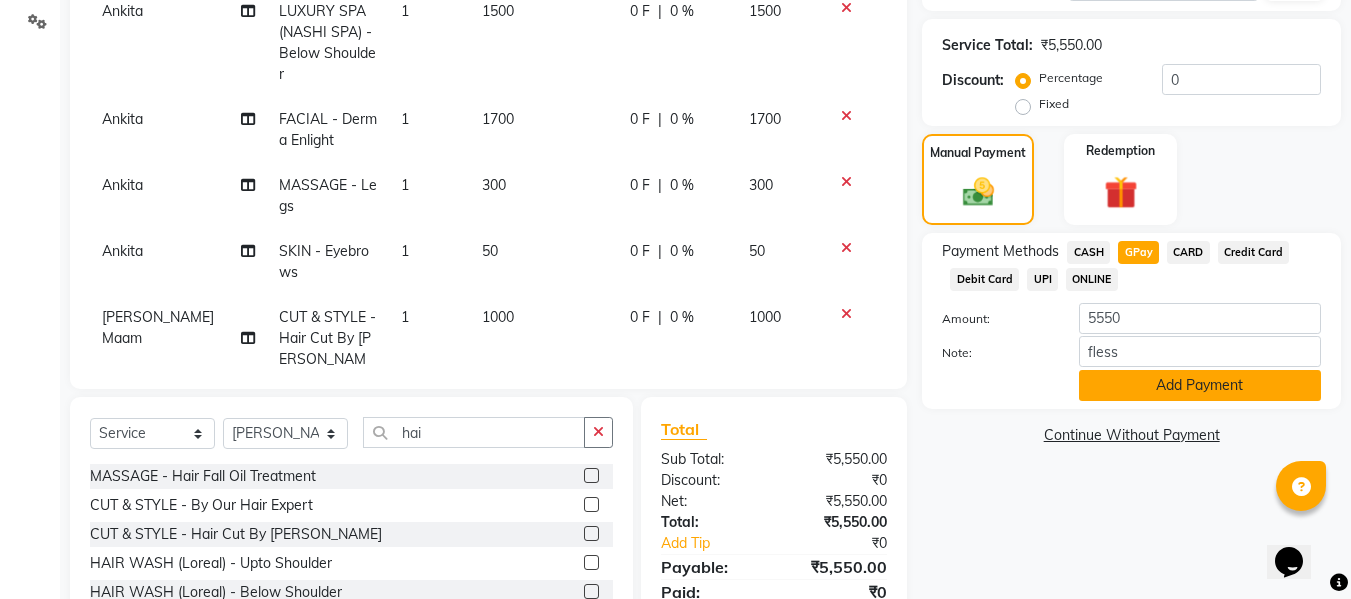 click on "Add Payment" 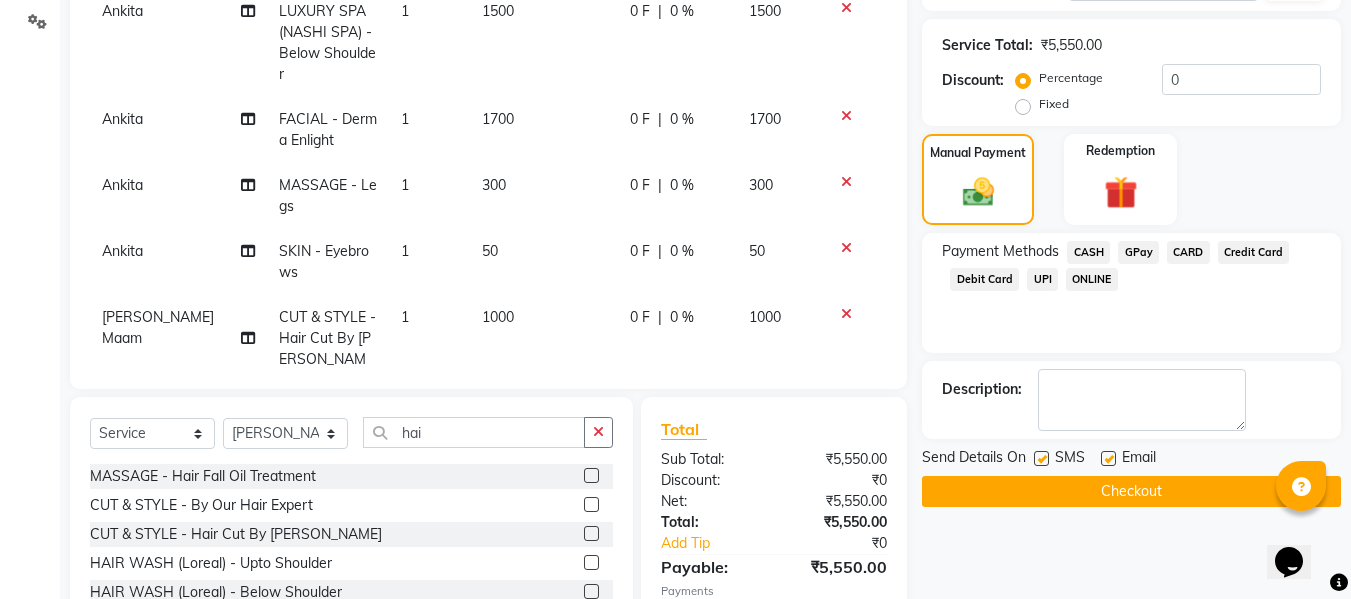 click 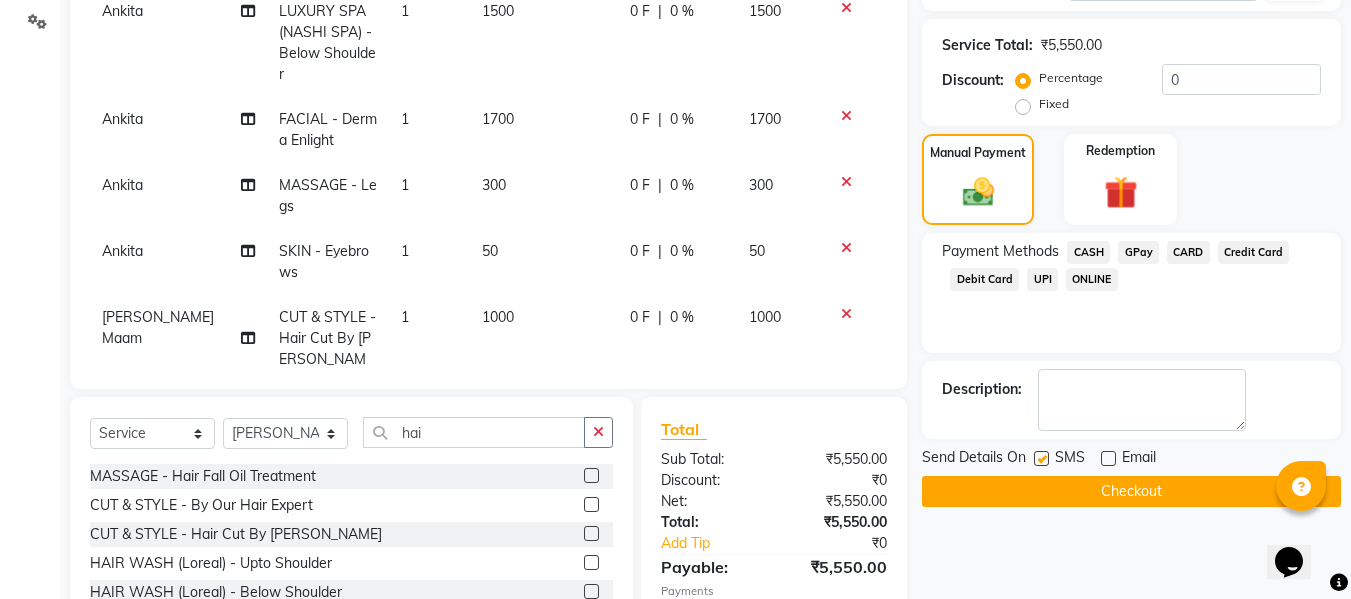 click 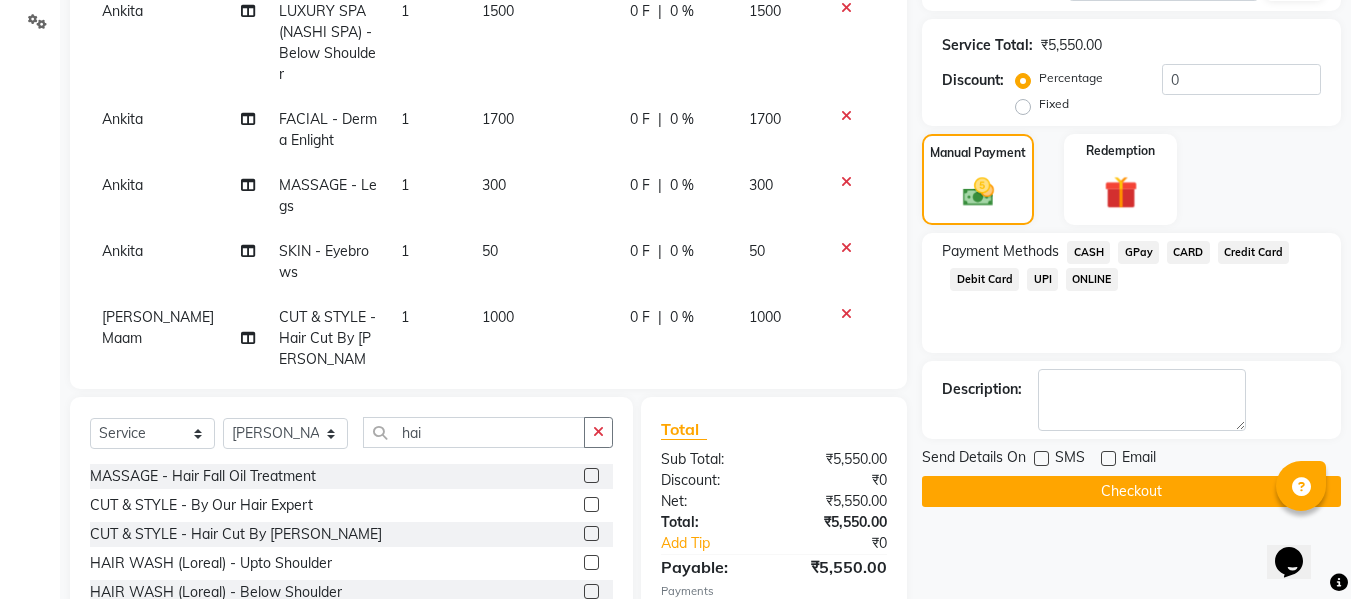 click on "Checkout" 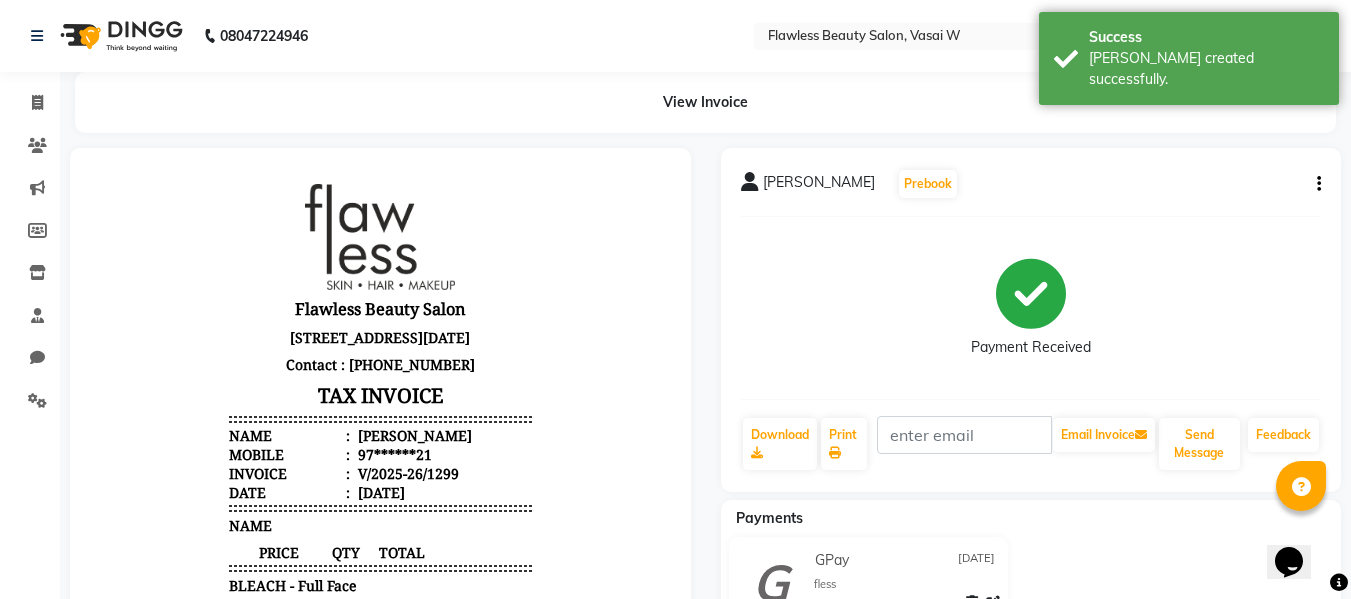 scroll, scrollTop: 0, scrollLeft: 0, axis: both 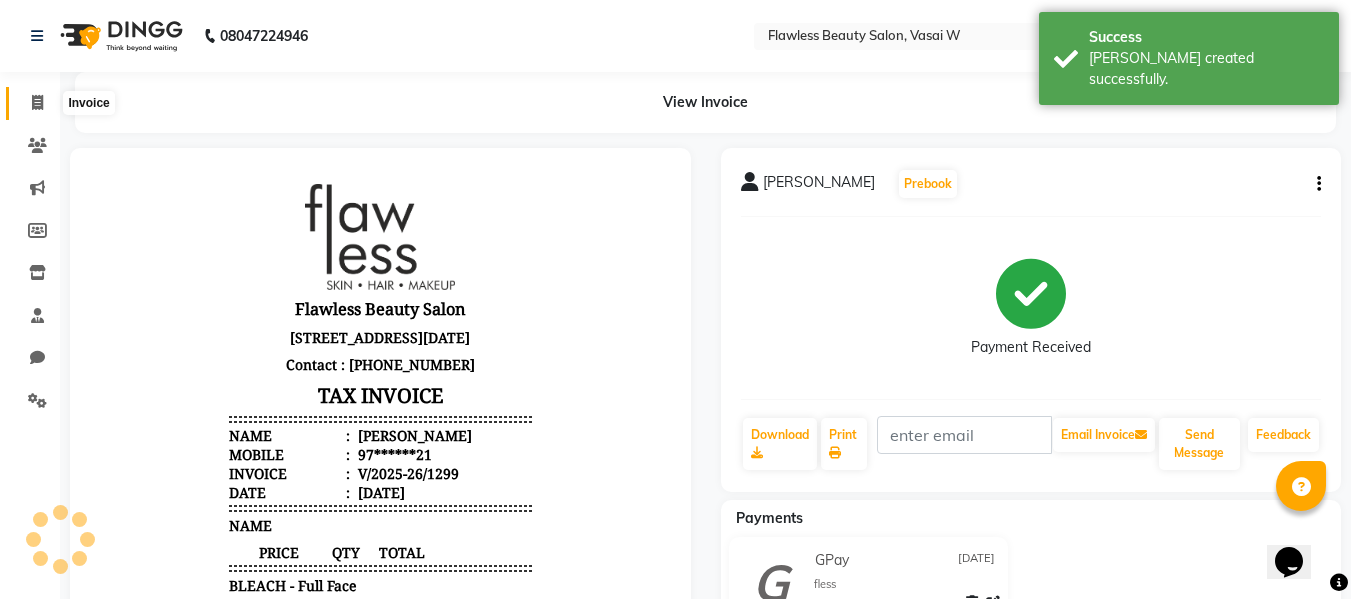 click 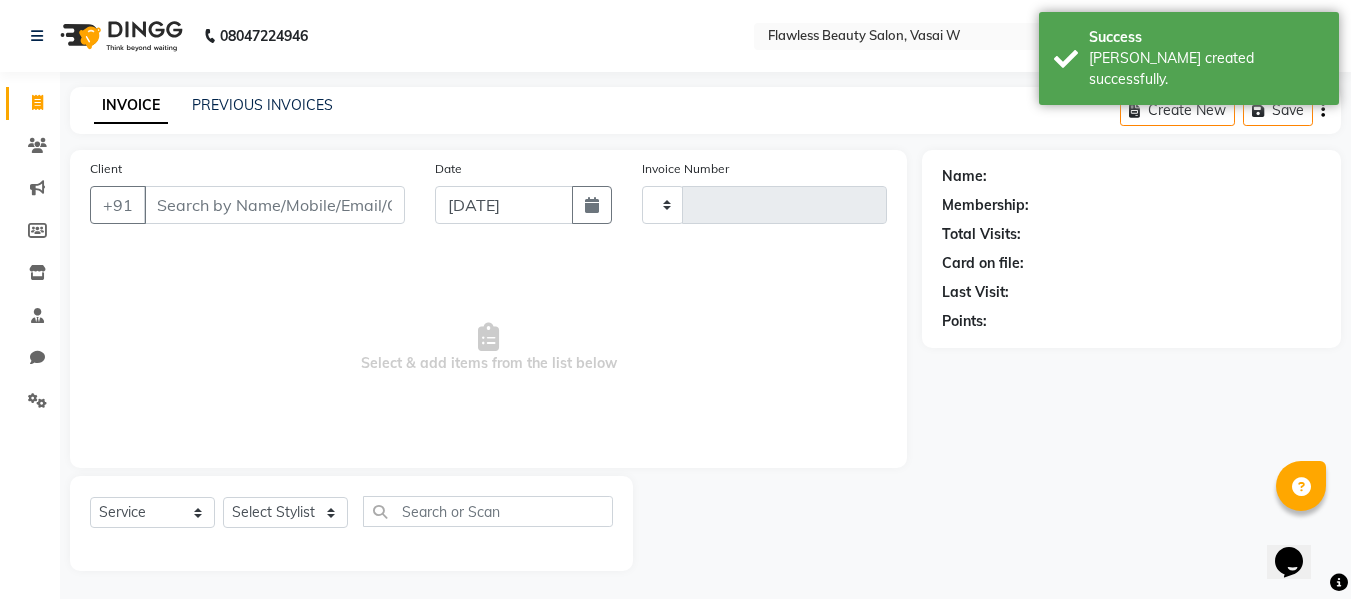 type on "1300" 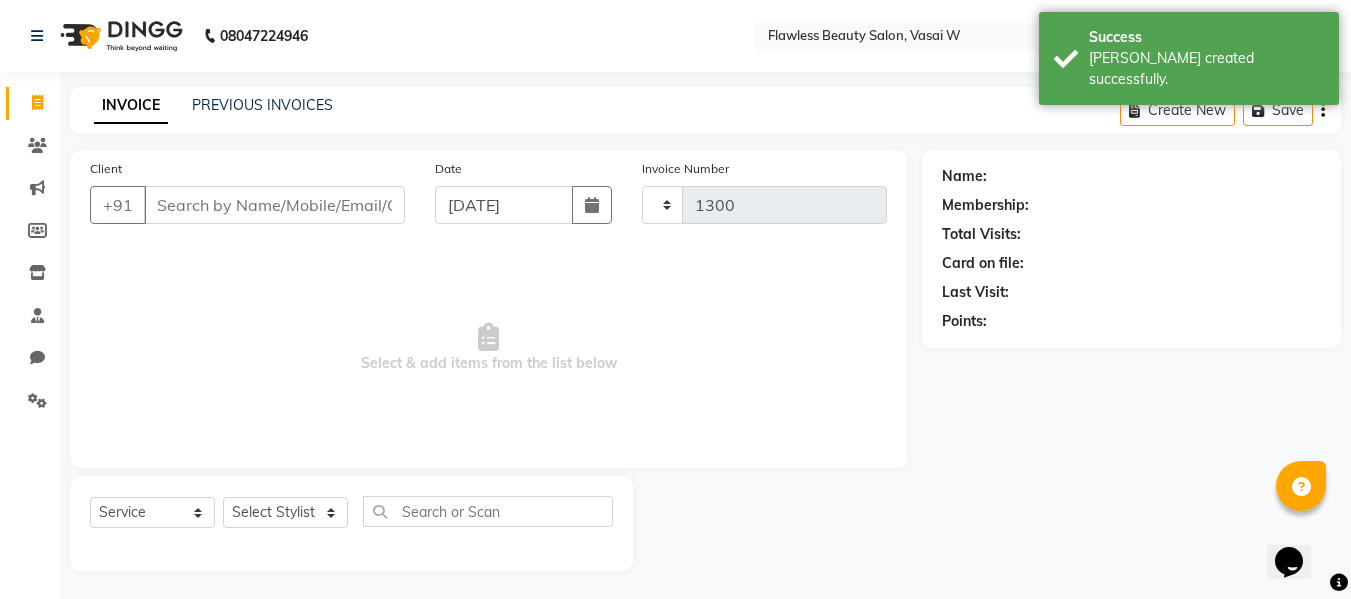 scroll, scrollTop: 2, scrollLeft: 0, axis: vertical 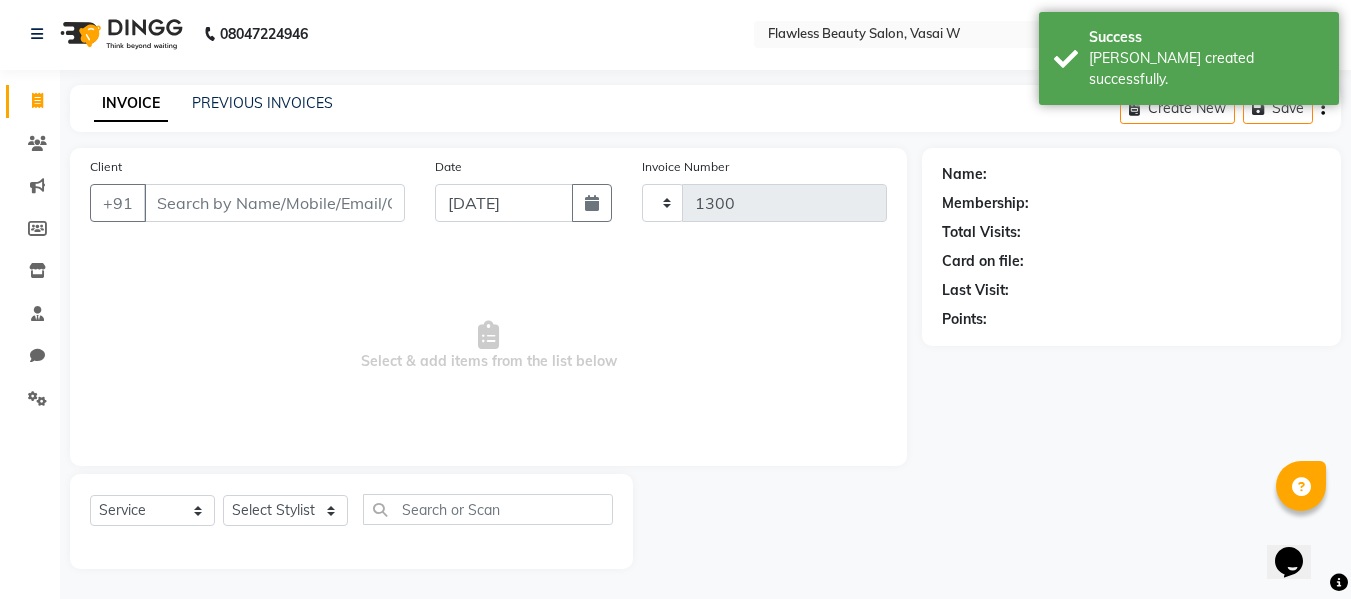 select on "8090" 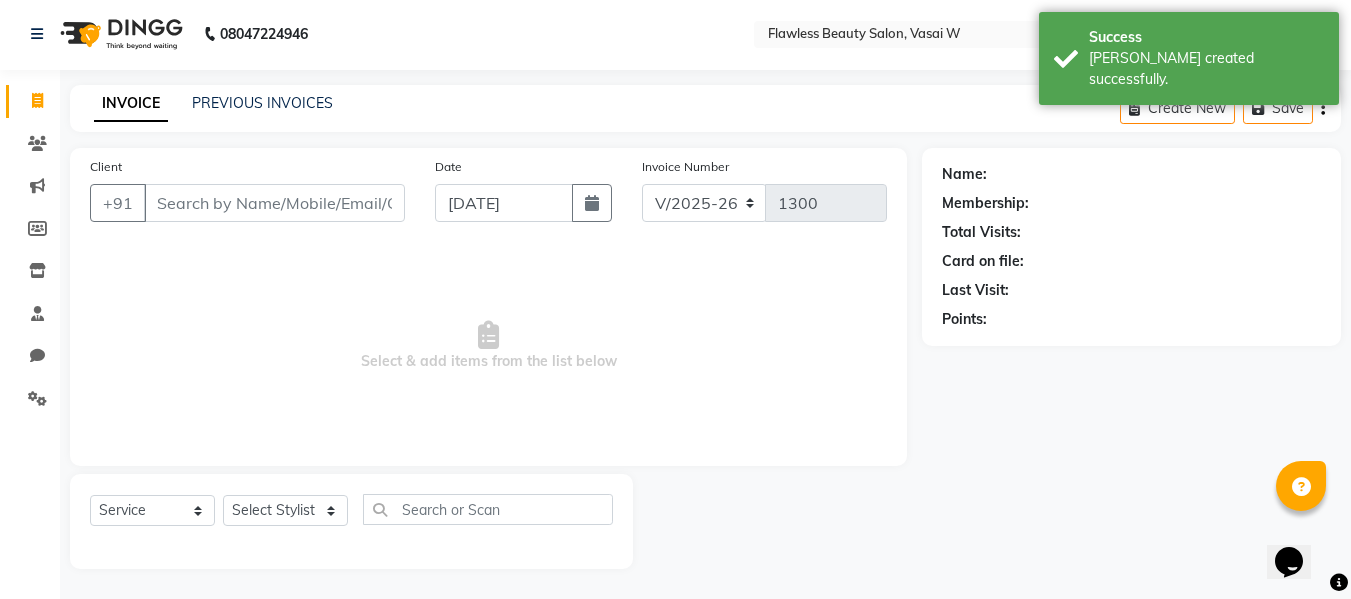 click on "Client" at bounding box center (274, 203) 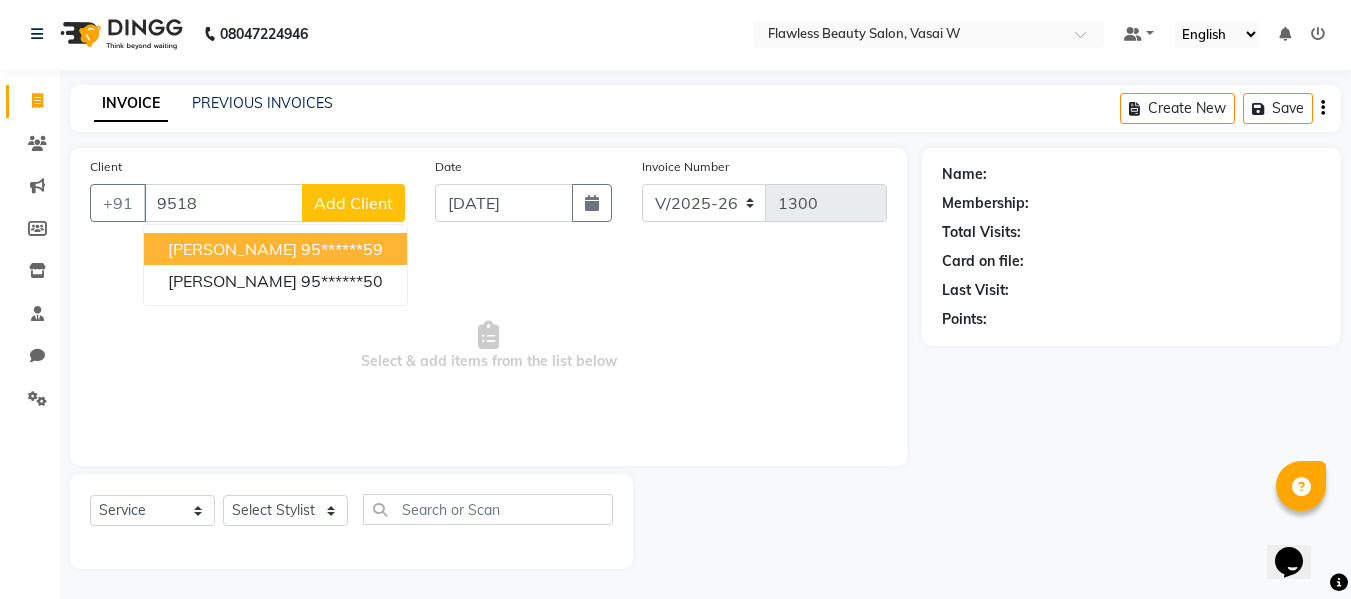 click on "[PERSON_NAME]" at bounding box center [232, 249] 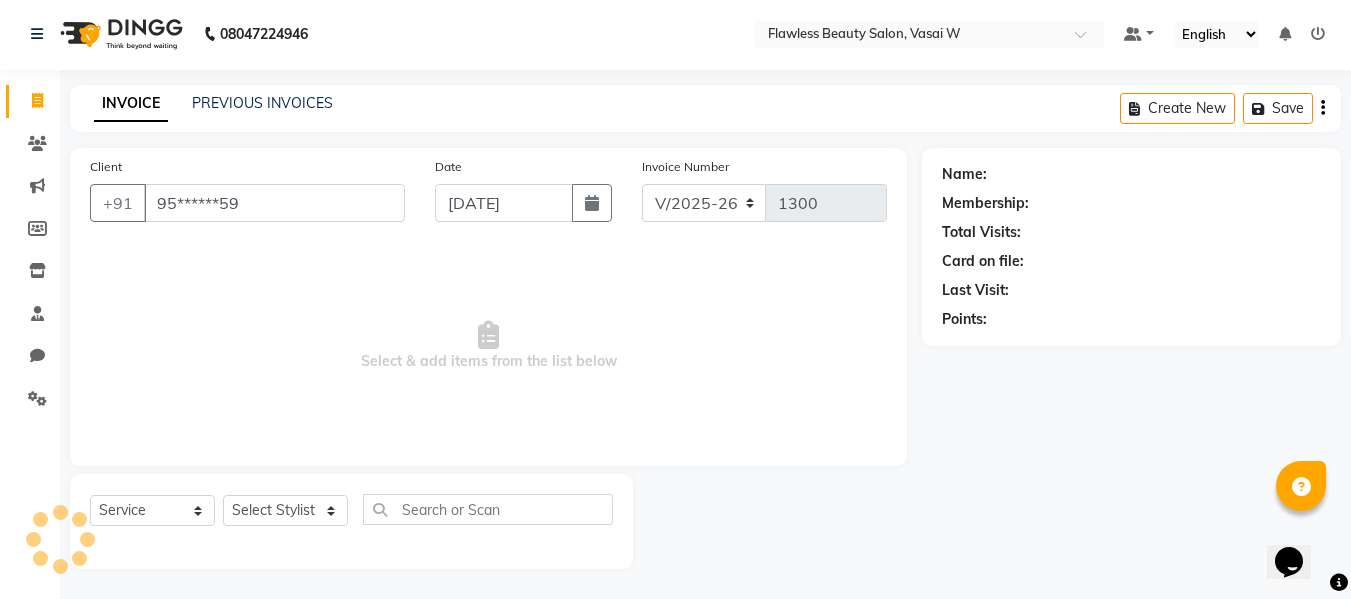 type on "95******59" 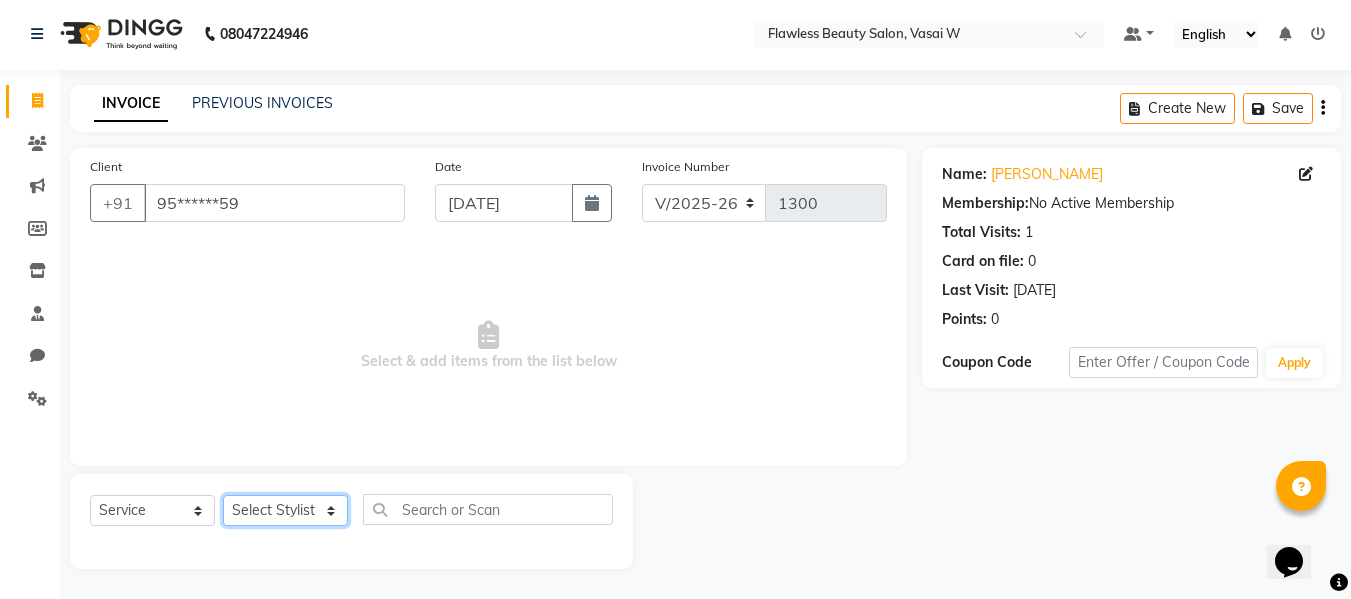 click on "Select Stylist Afsana [PERSON_NAME]  [PERSON_NAME] Maam Nisha  Pari [PERSON_NAME] [PERSON_NAME]" 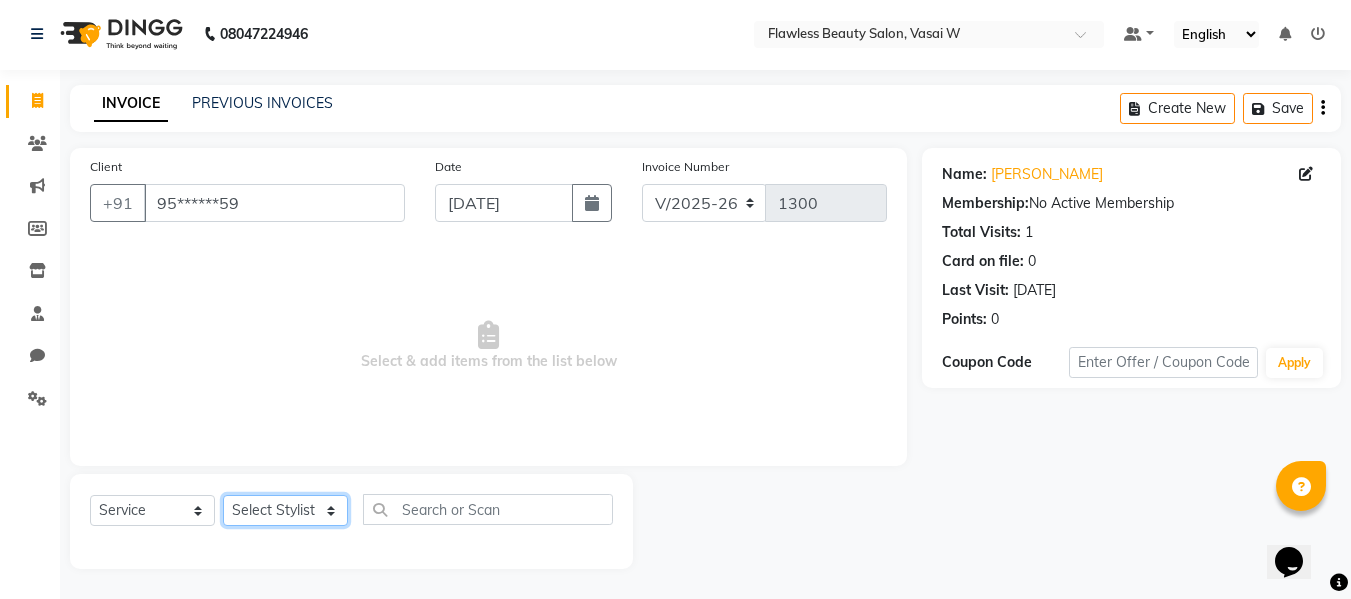 select on "76406" 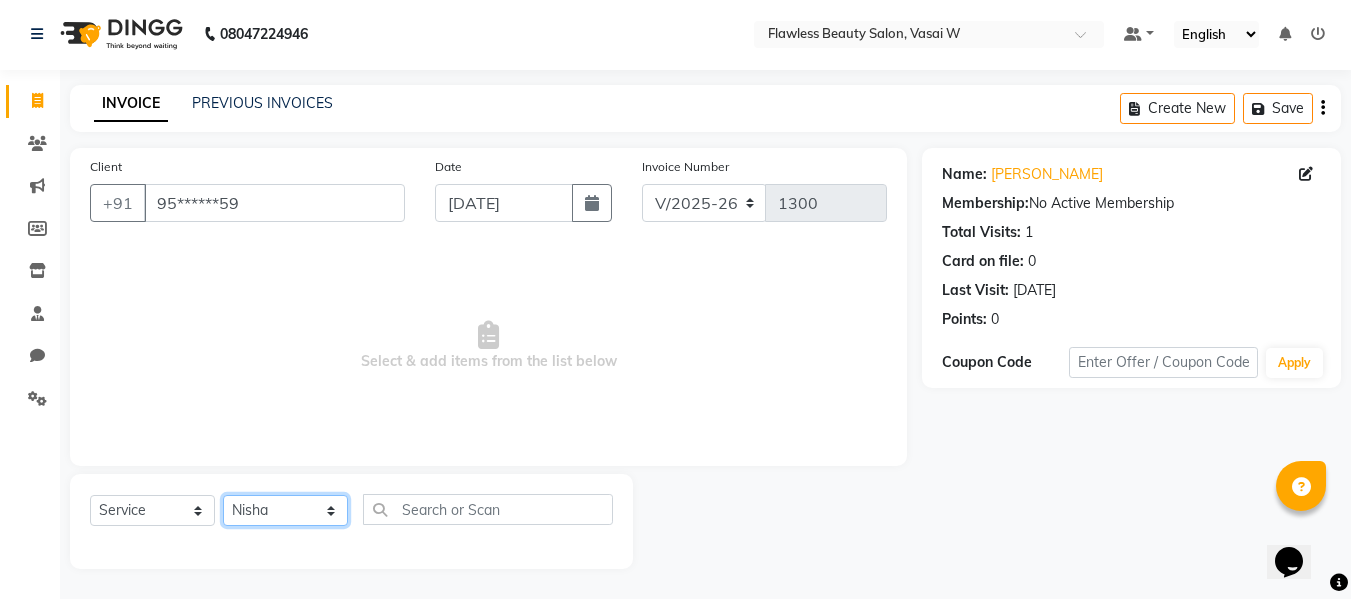 click on "Select Stylist Afsana [PERSON_NAME]  [PERSON_NAME] Maam Nisha  Pari [PERSON_NAME] [PERSON_NAME]" 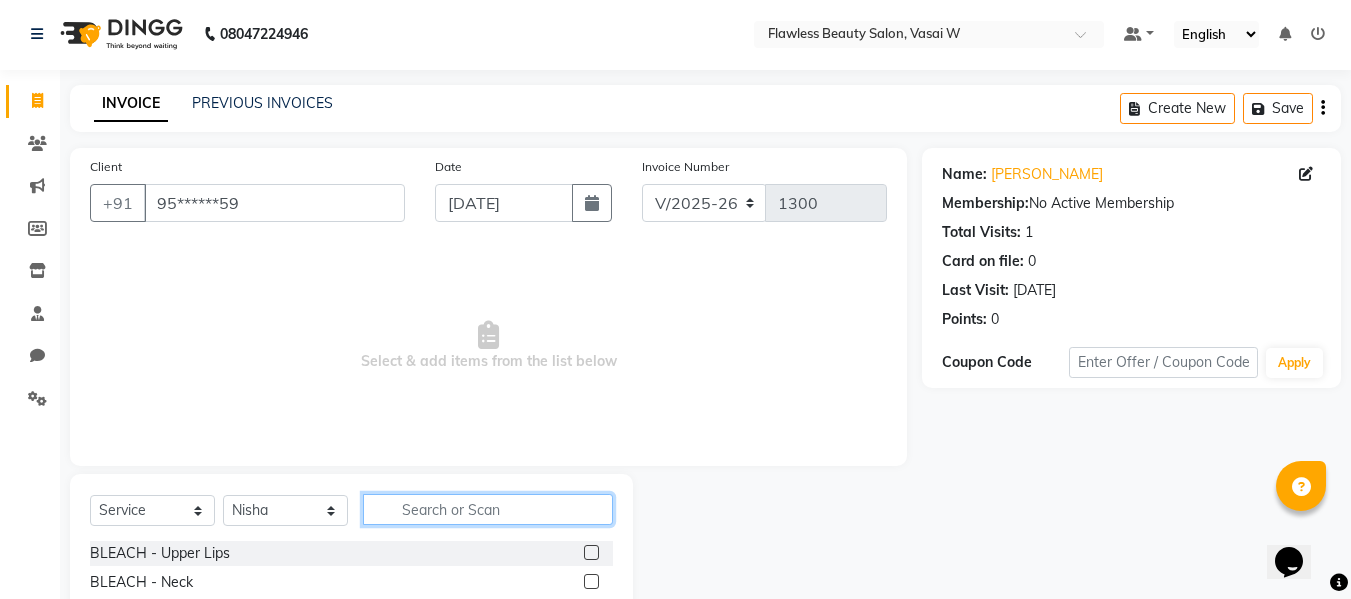 click 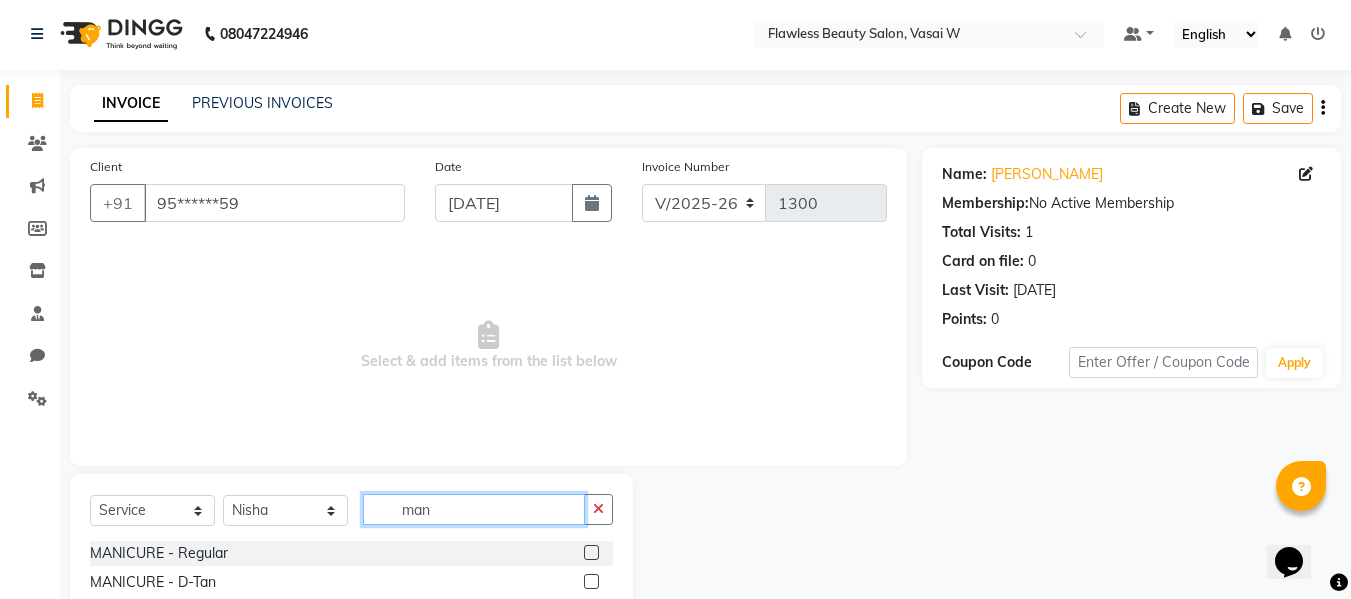 type on "man" 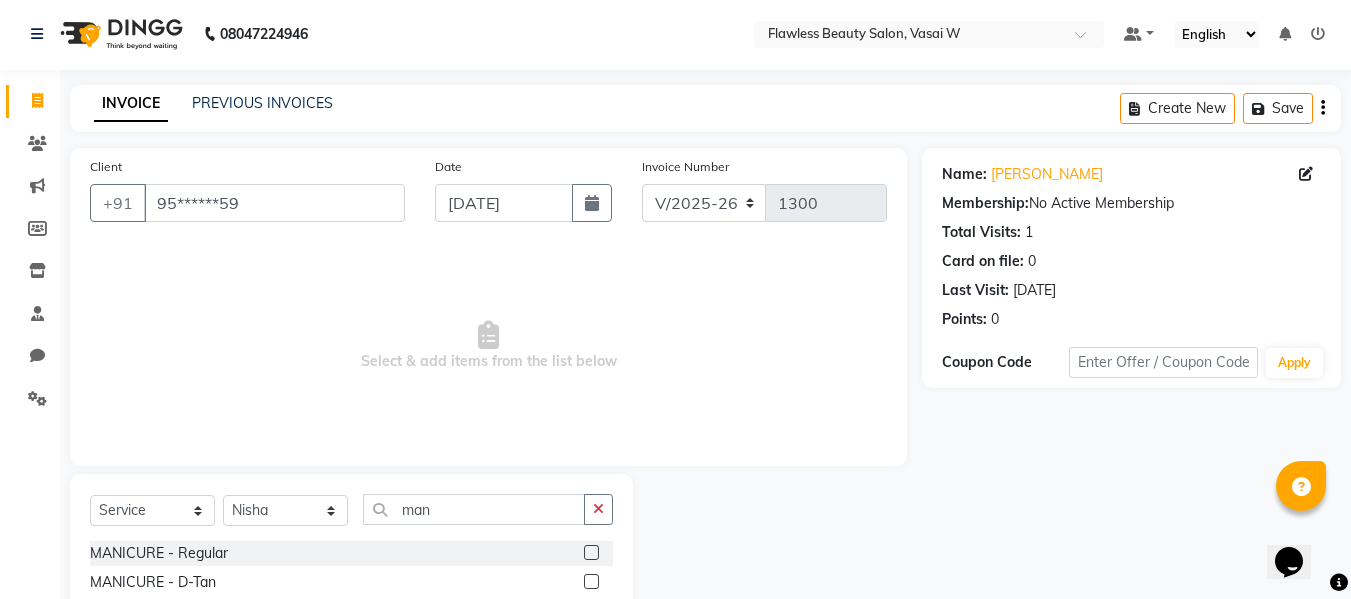 click 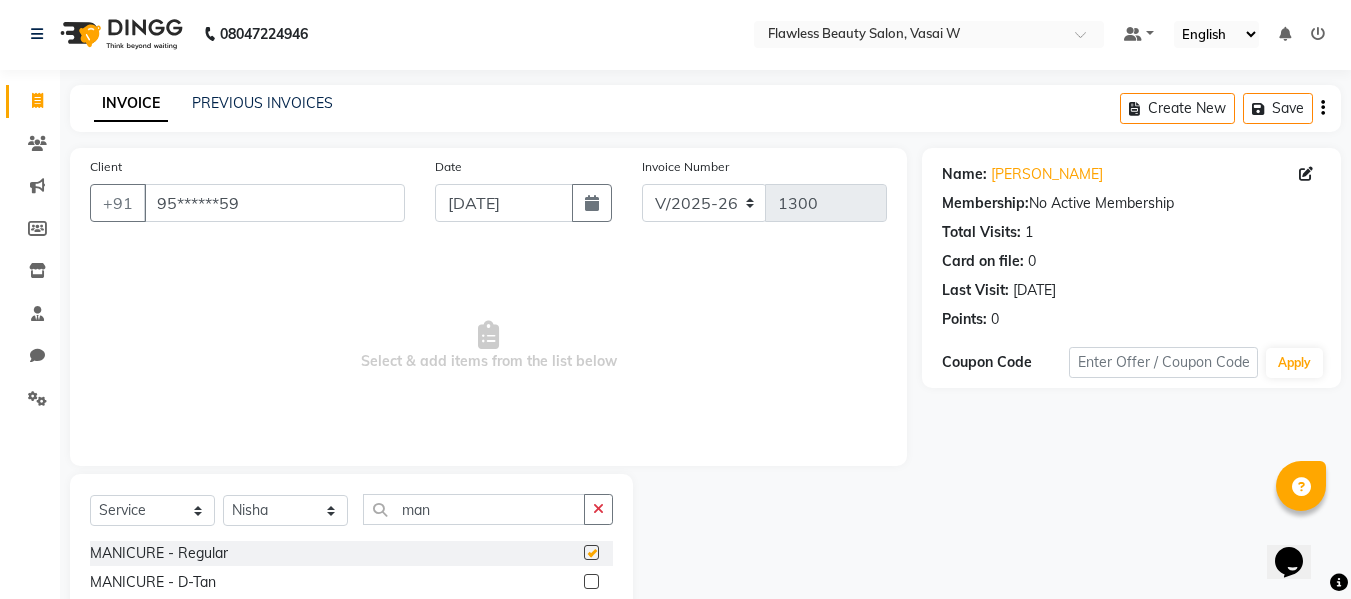 click 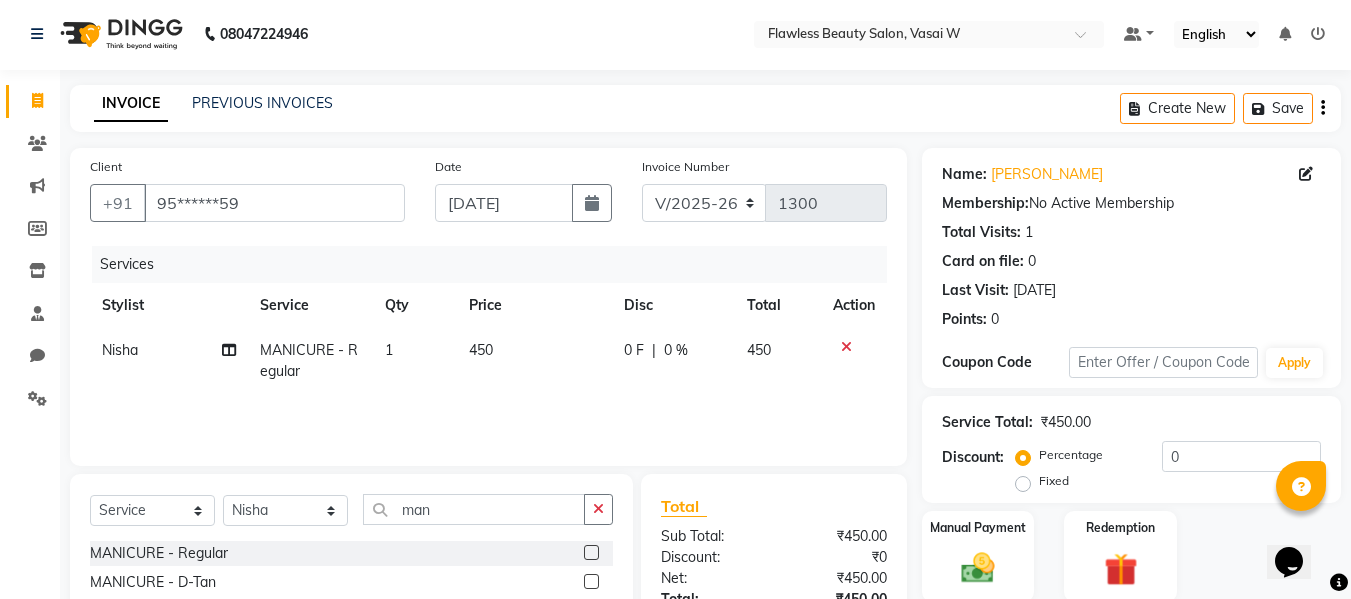 click on "450" 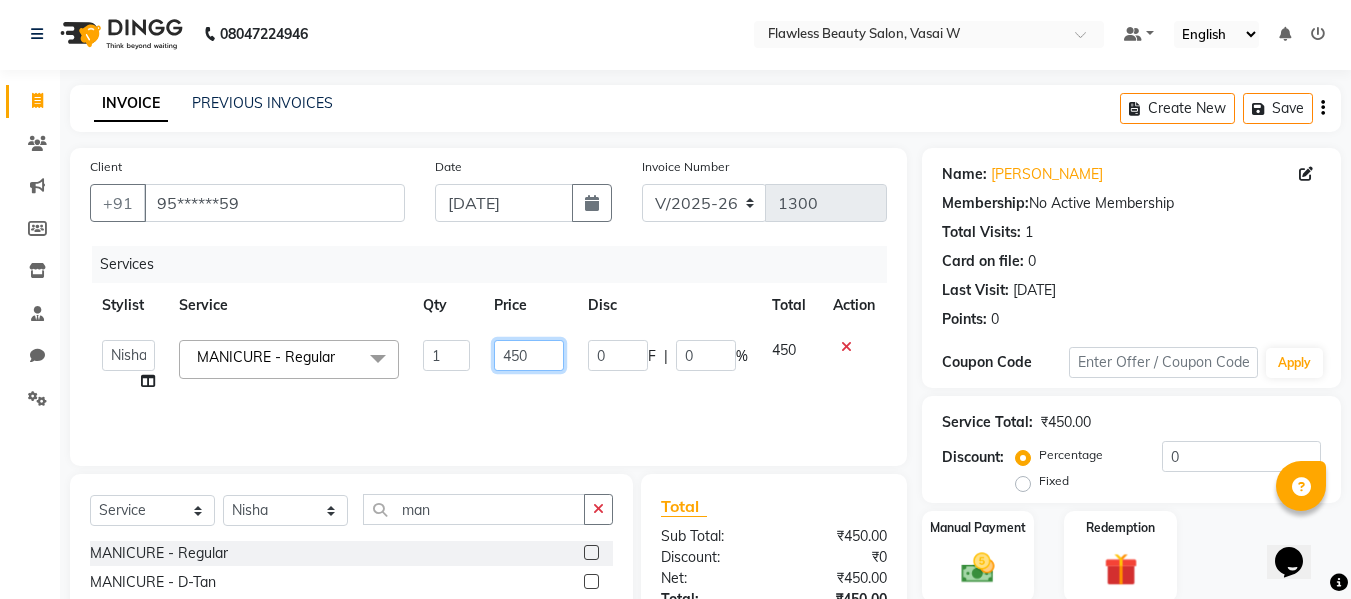 click on "450" 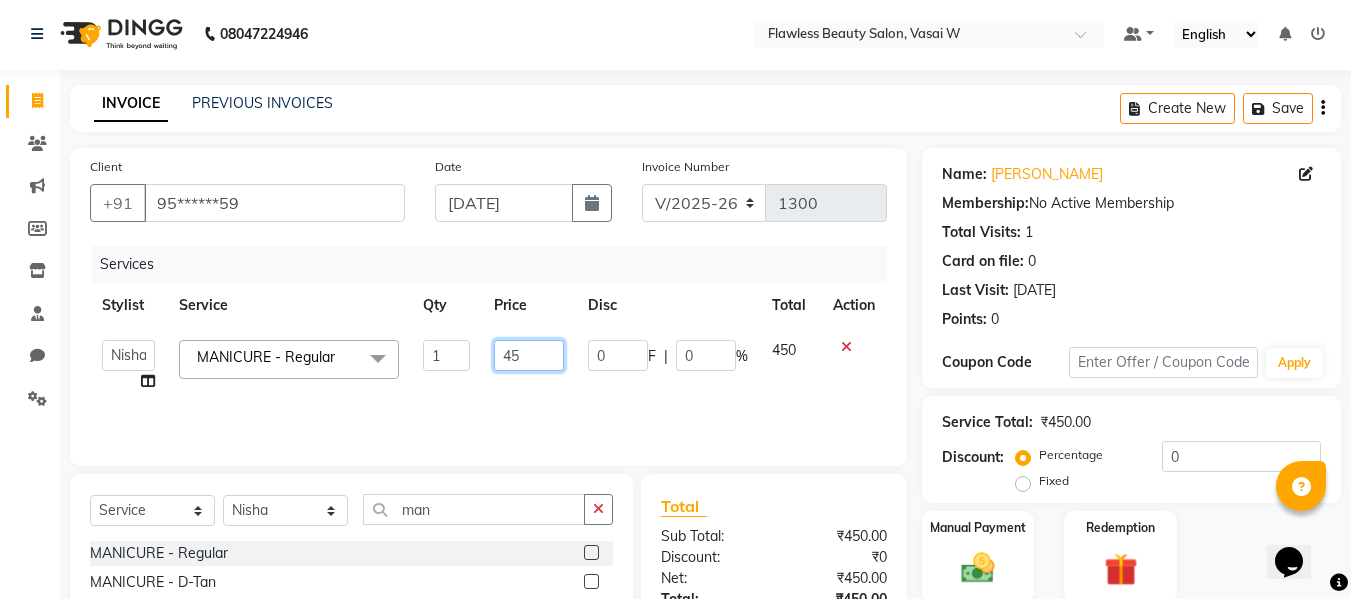 type on "4" 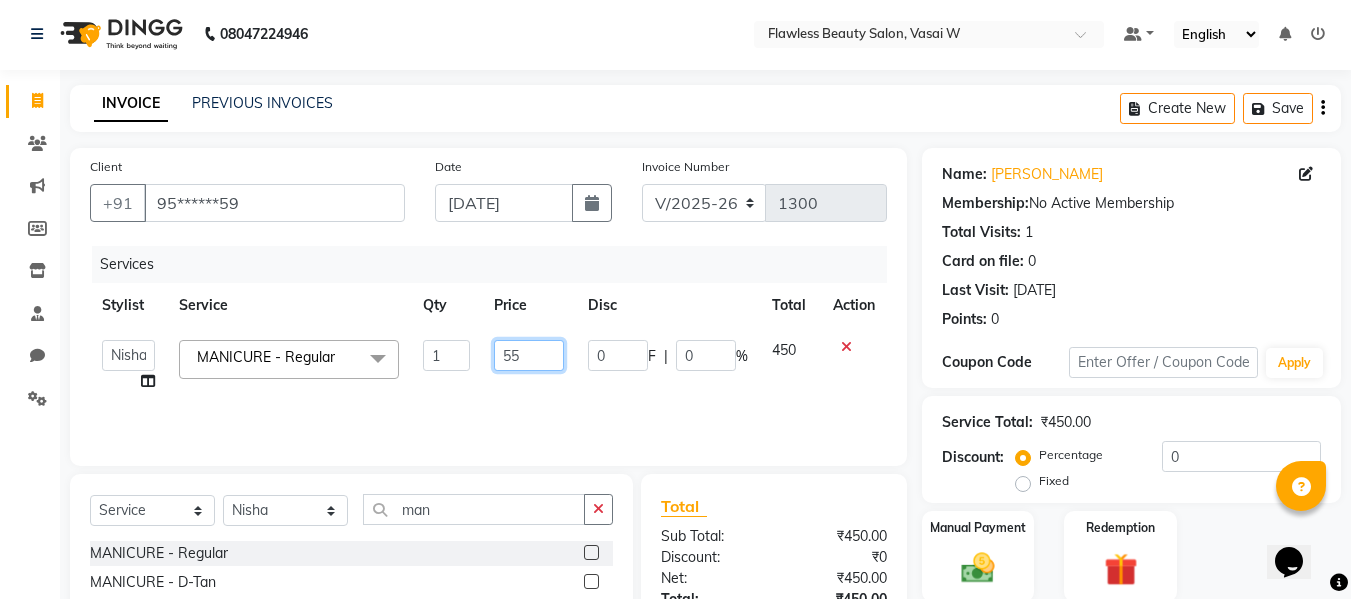 type on "550" 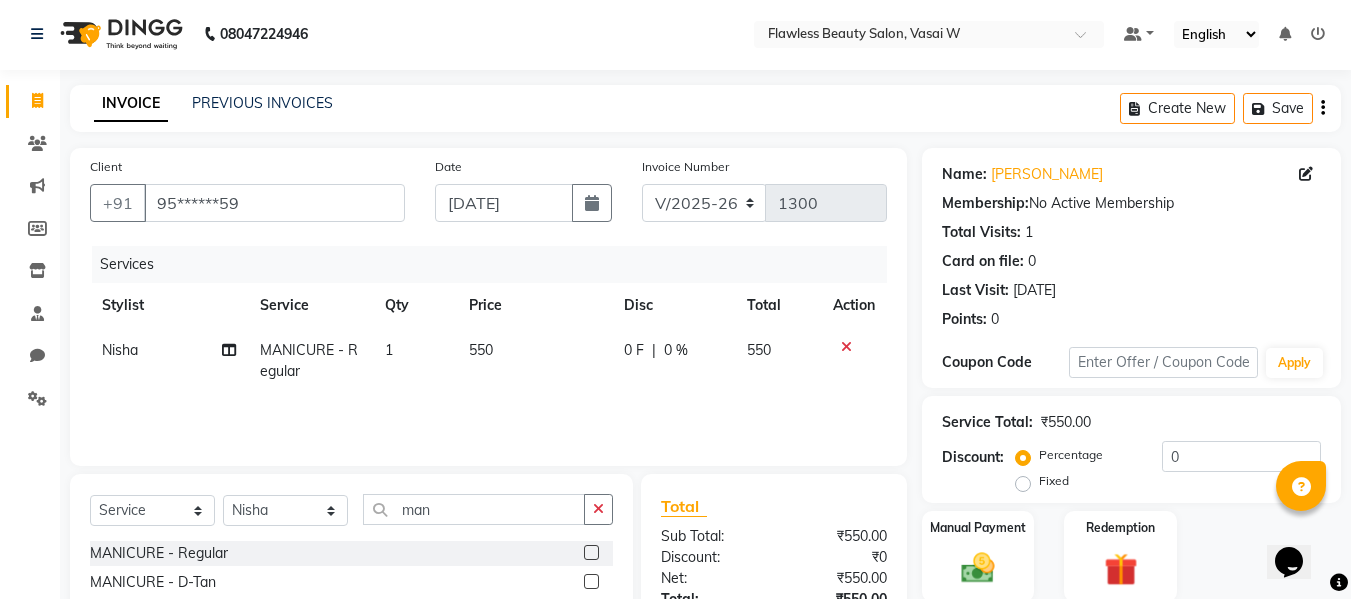 click on "Discount:" 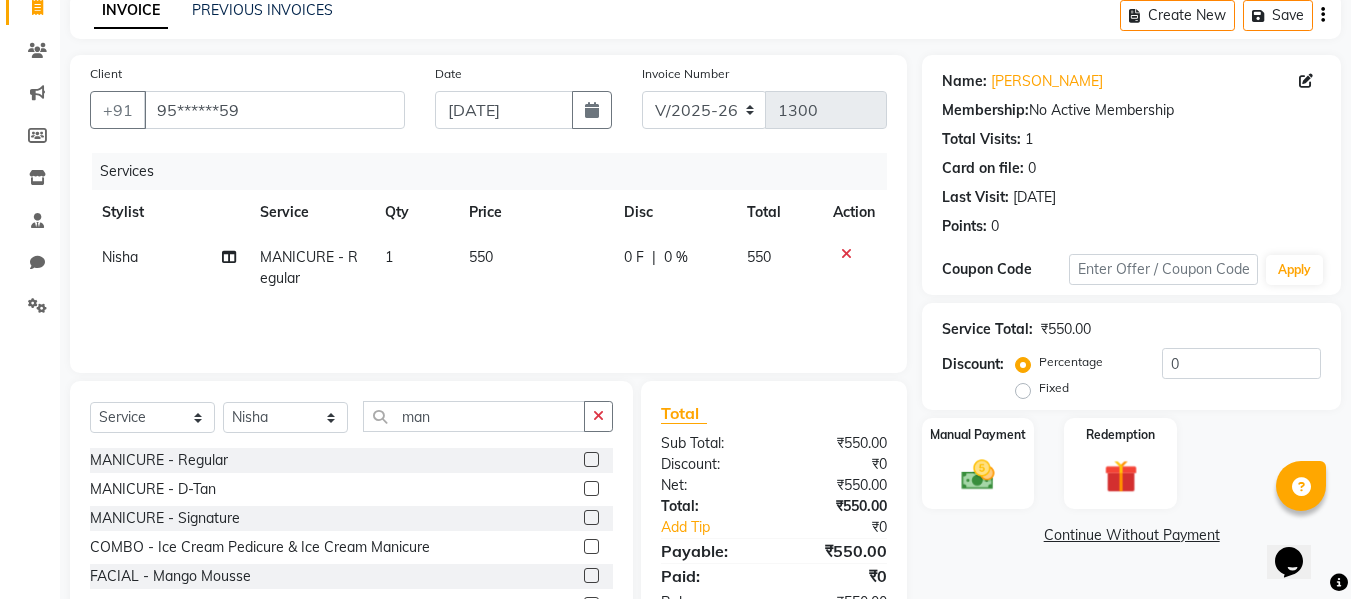 scroll, scrollTop: 165, scrollLeft: 0, axis: vertical 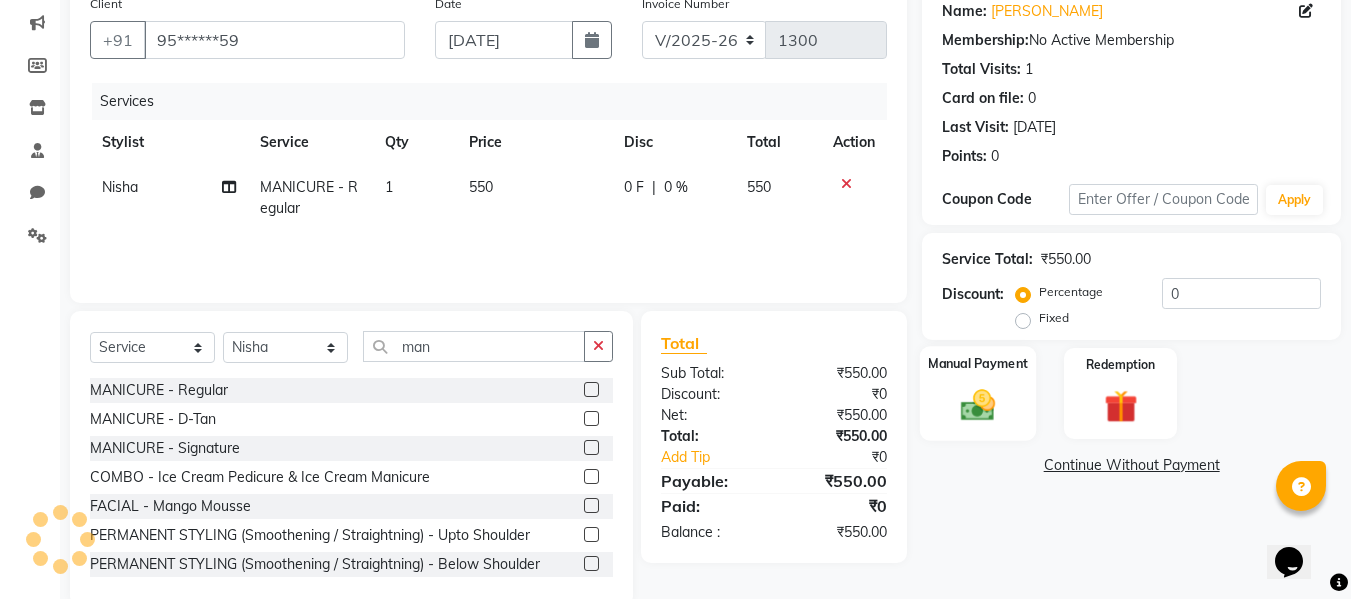 click 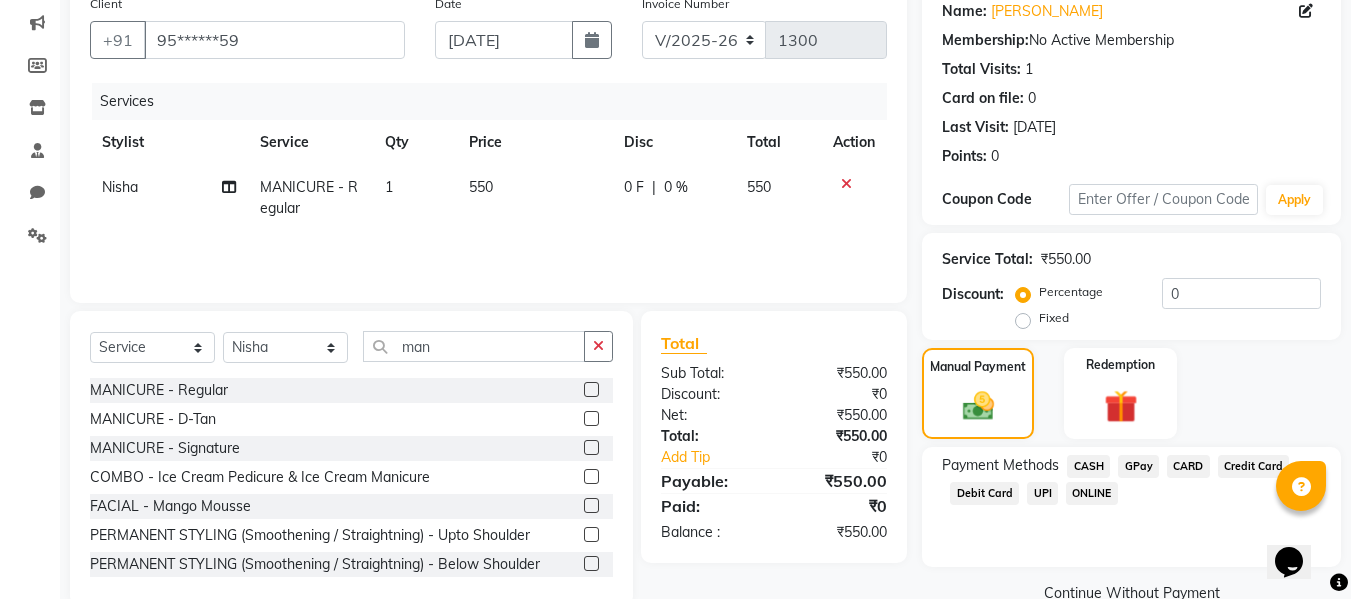 click on "GPay" 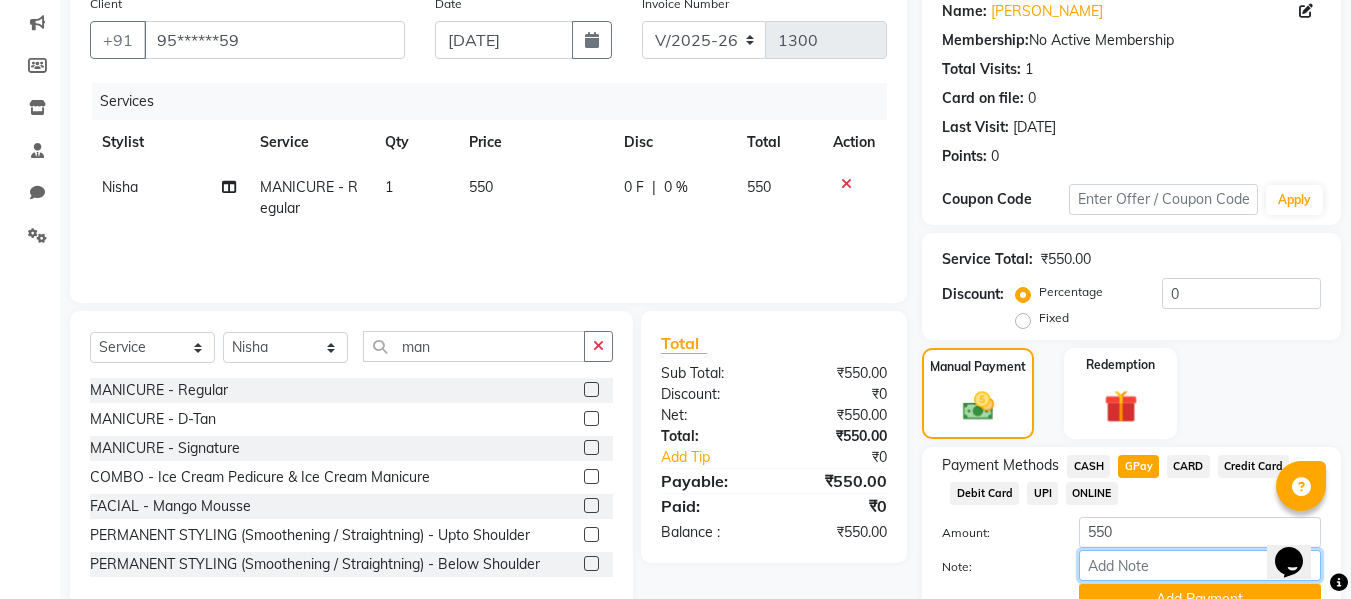 click on "Note:" at bounding box center [1200, 565] 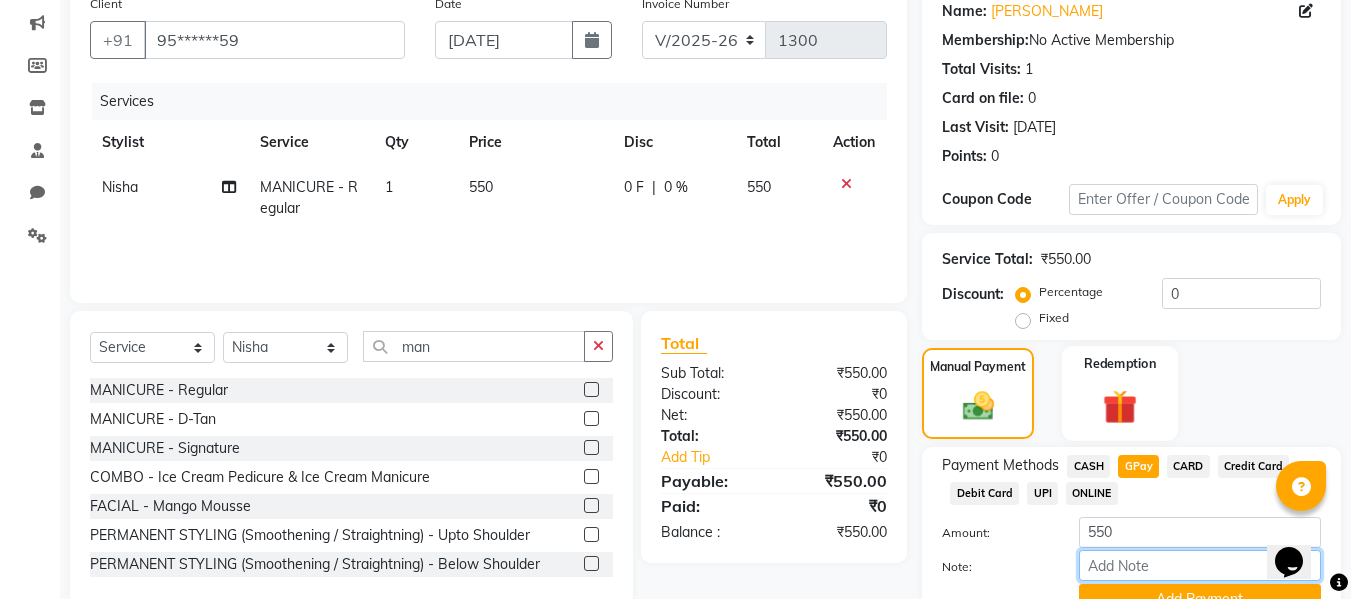 type on "fless" 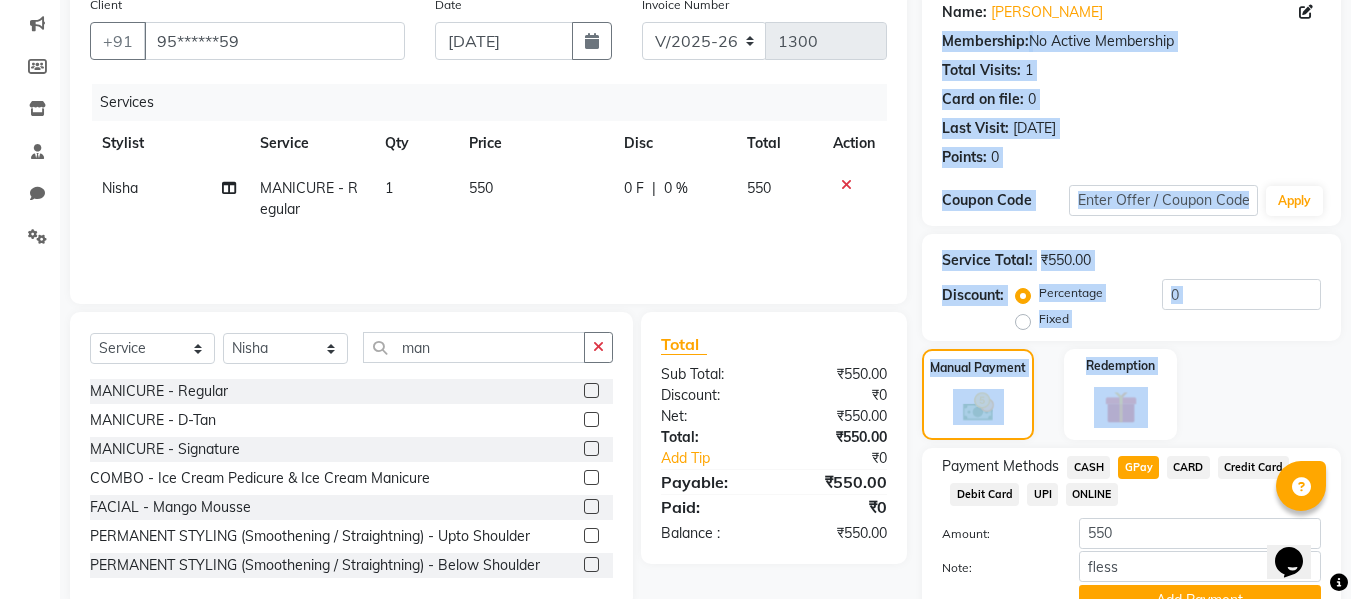 drag, startPoint x: 1190, startPoint y: 346, endPoint x: 1222, endPoint y: 4, distance: 343.4938 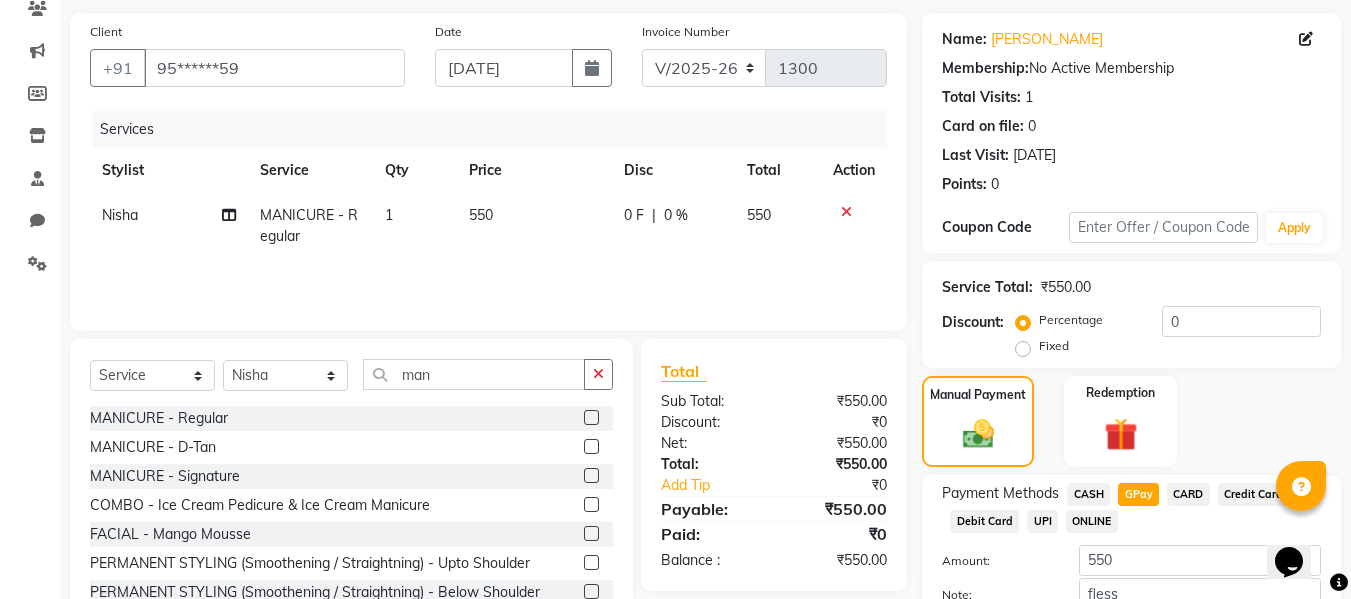 click 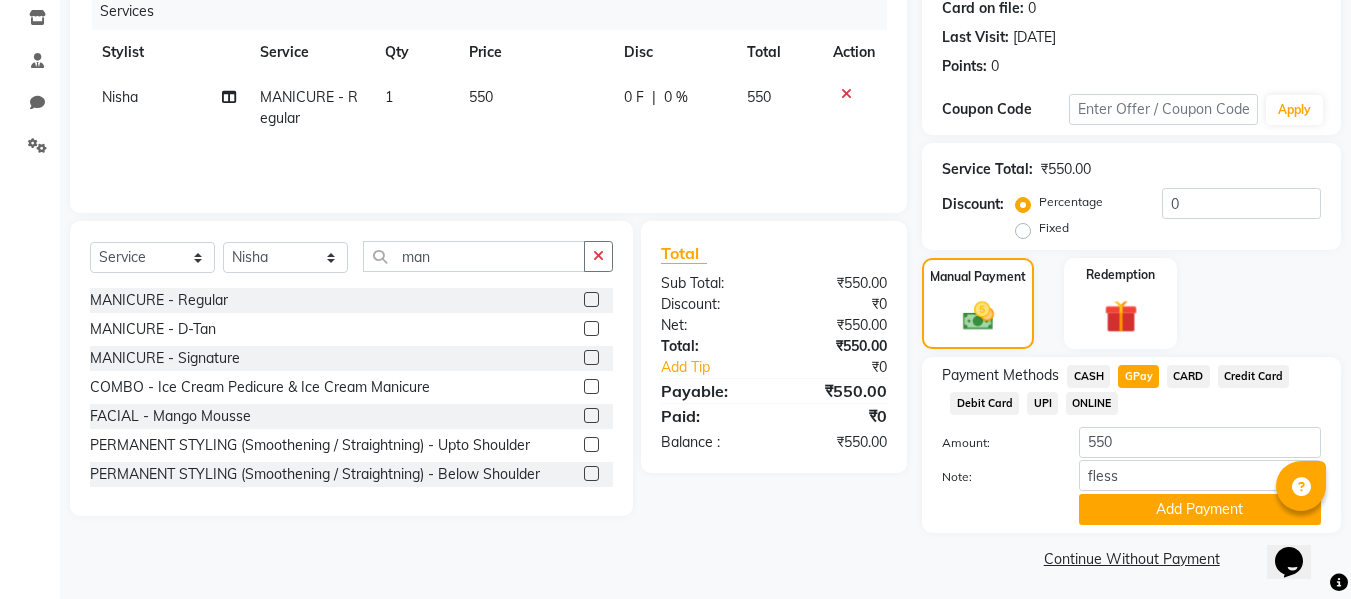 scroll, scrollTop: 260, scrollLeft: 0, axis: vertical 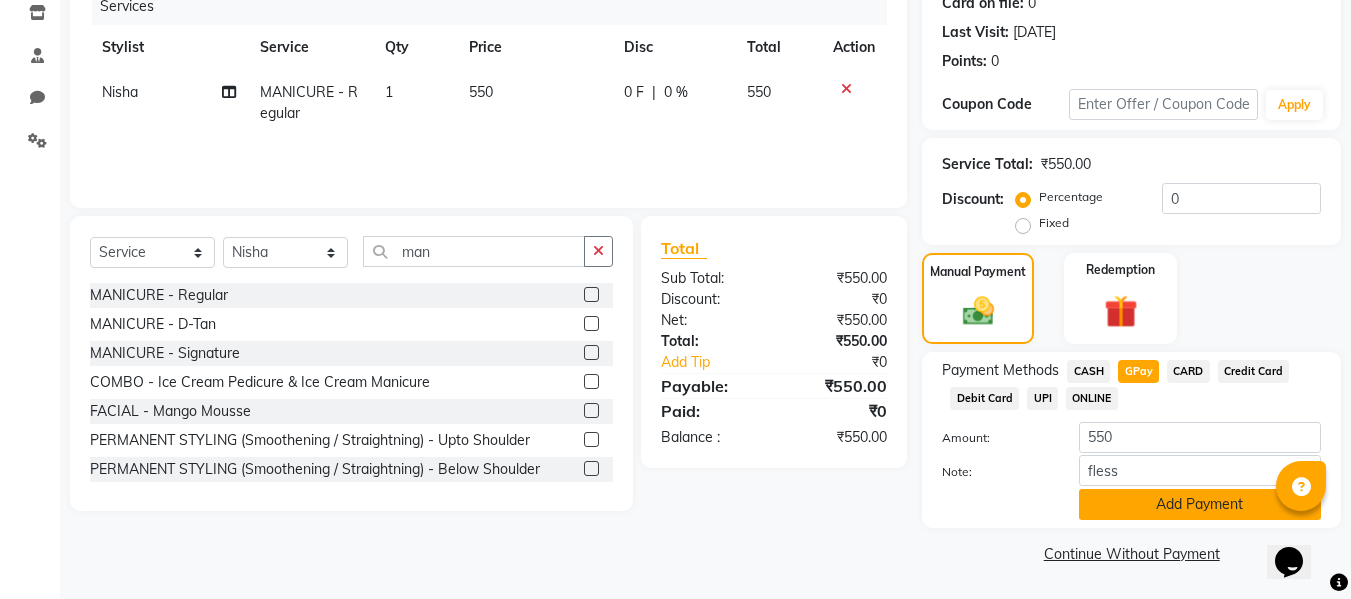 click on "Add Payment" 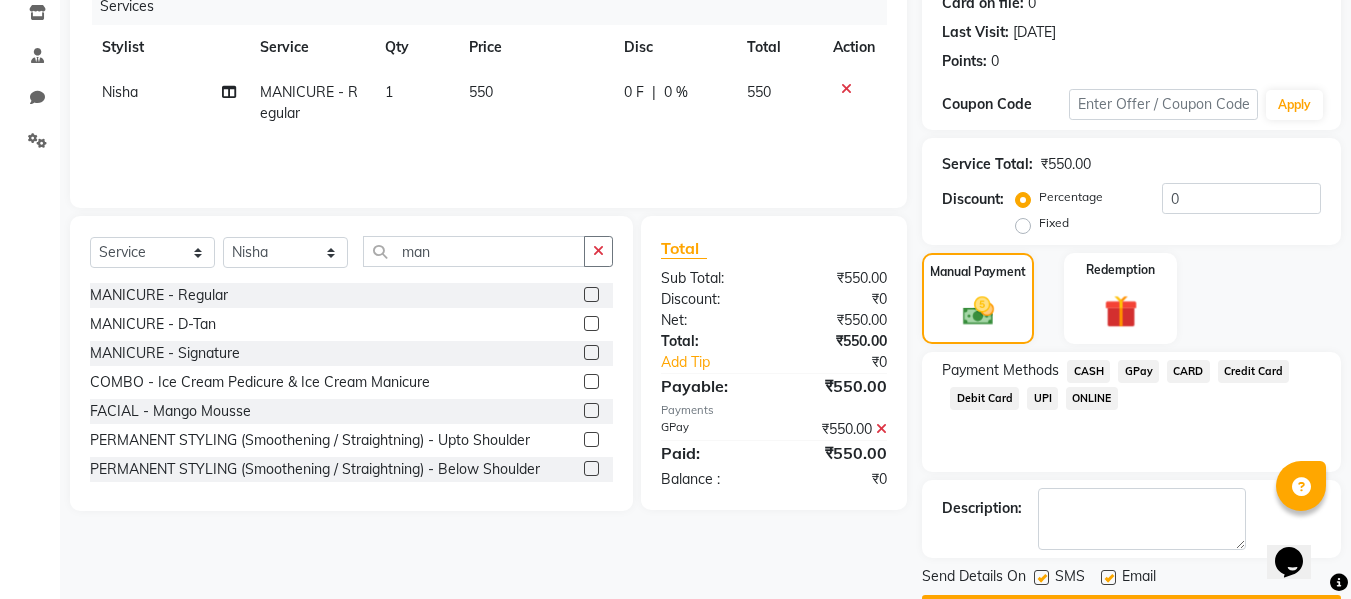 scroll, scrollTop: 317, scrollLeft: 0, axis: vertical 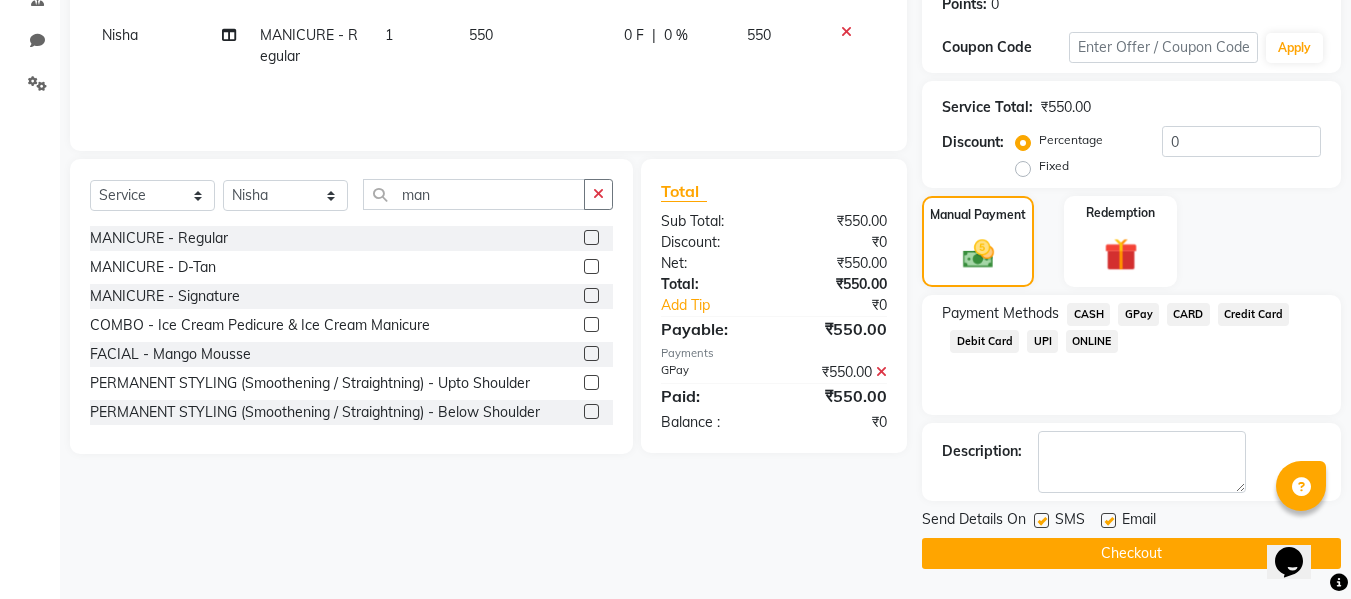 click 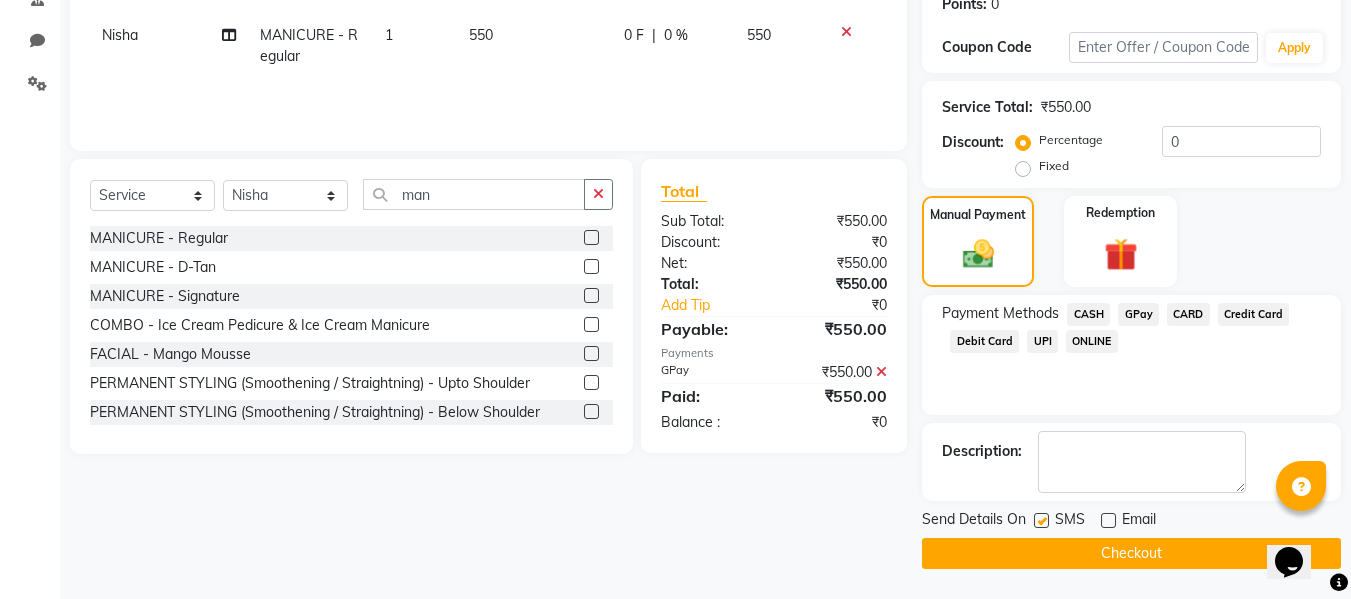click 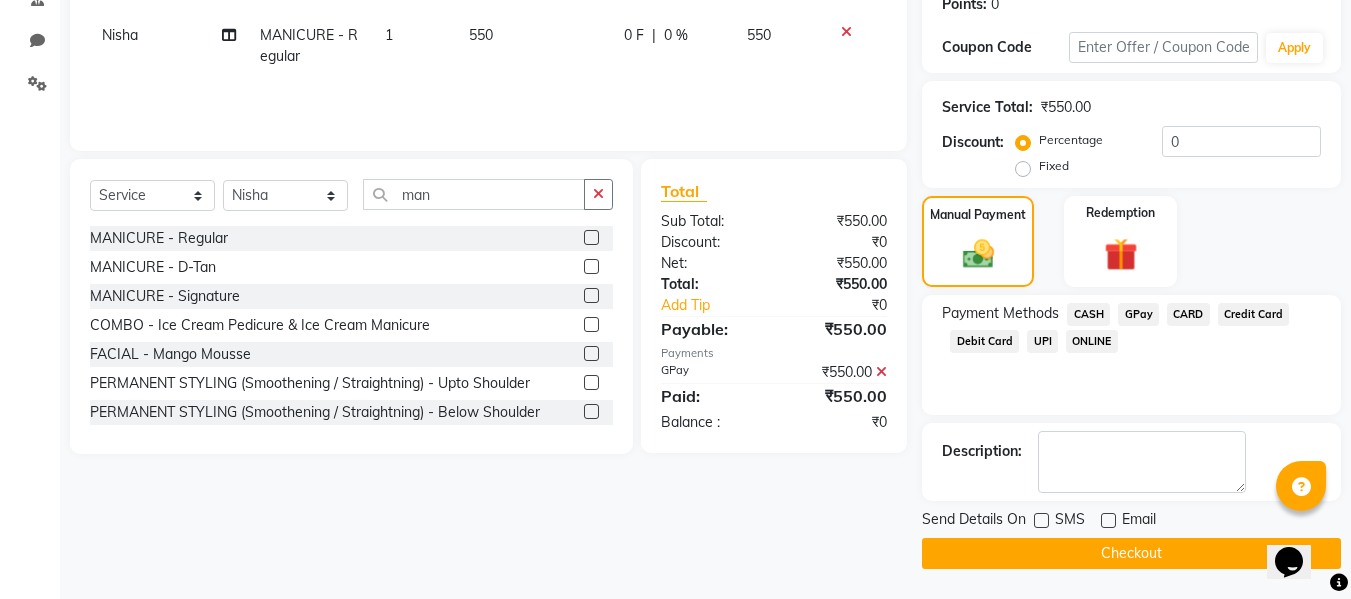 click on "Checkout" 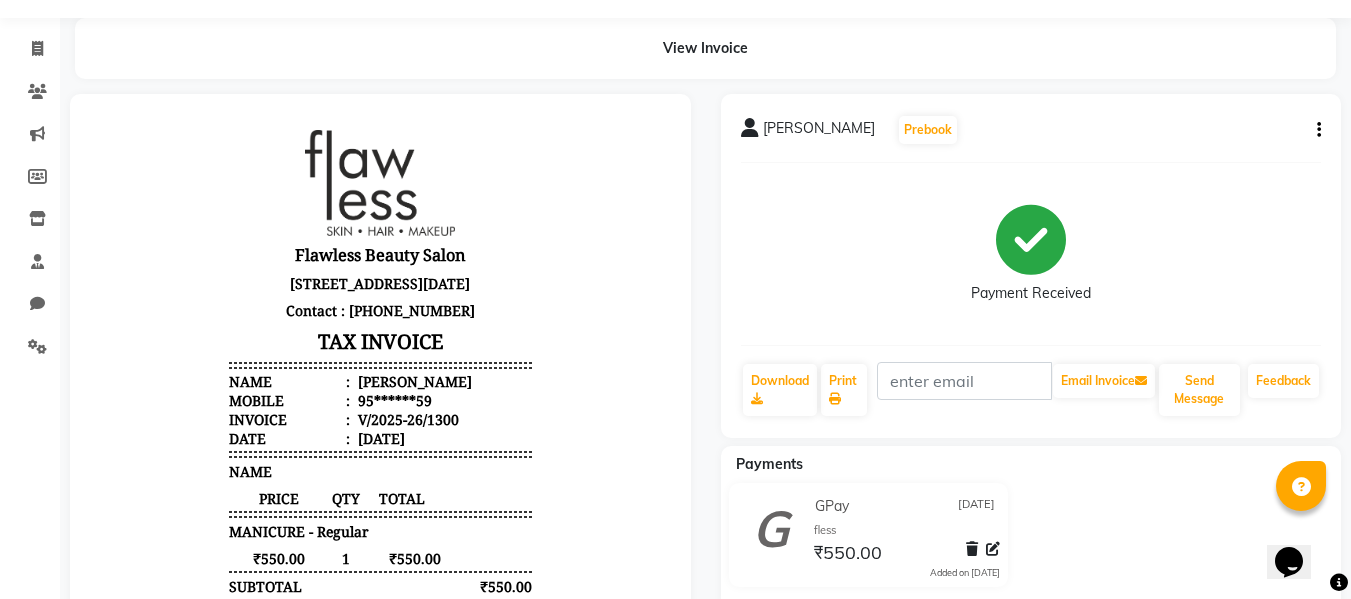 scroll, scrollTop: 0, scrollLeft: 0, axis: both 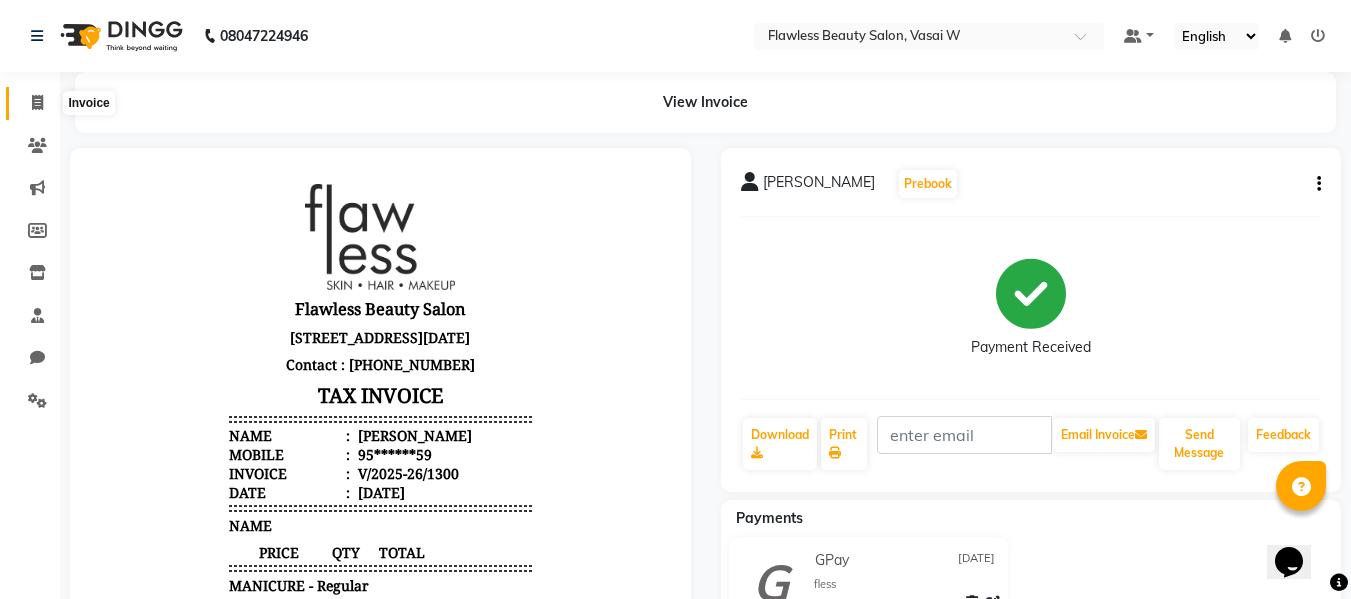 click 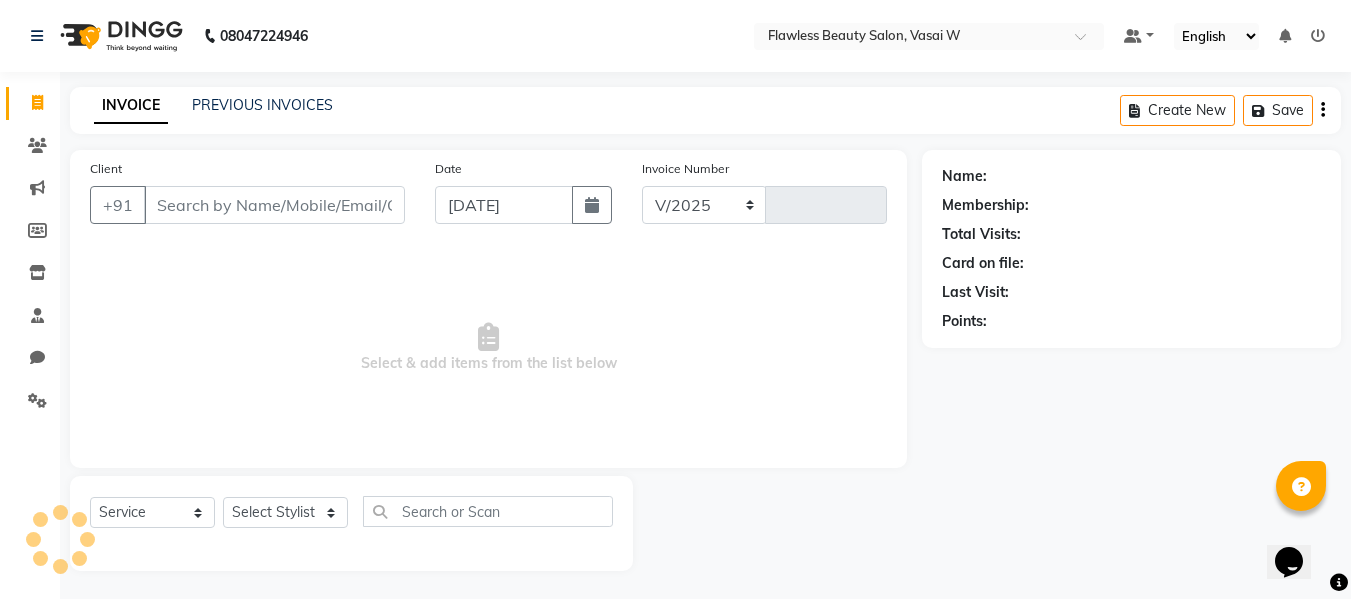 select on "8090" 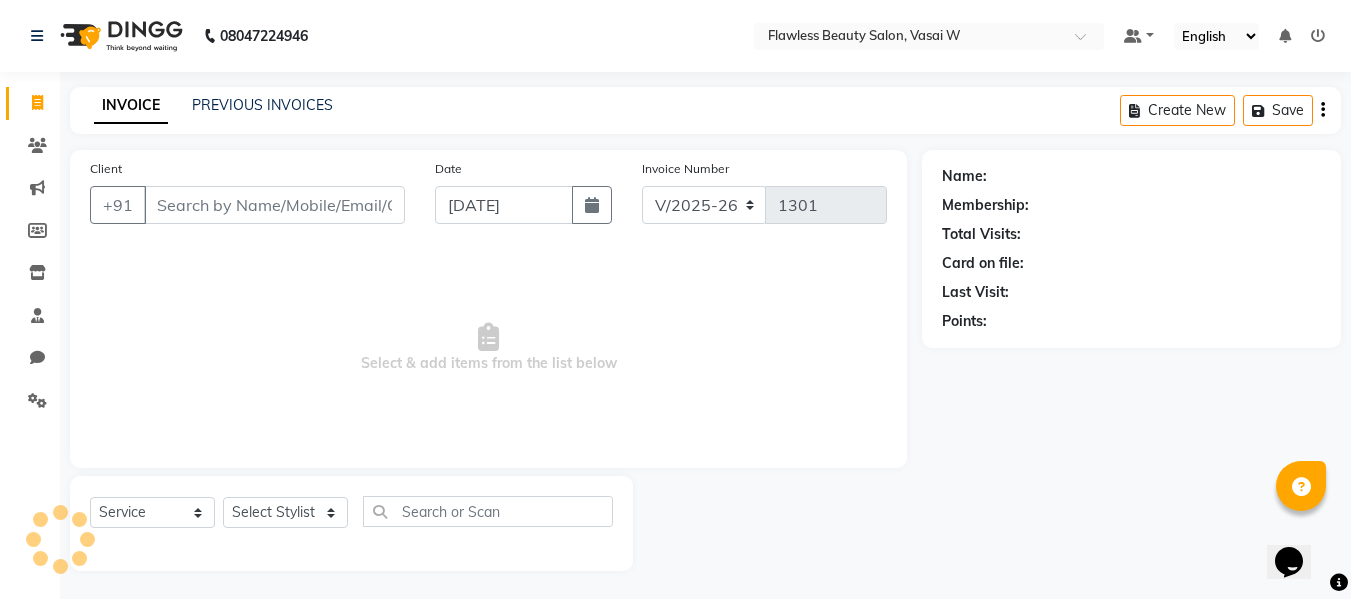 scroll, scrollTop: 2, scrollLeft: 0, axis: vertical 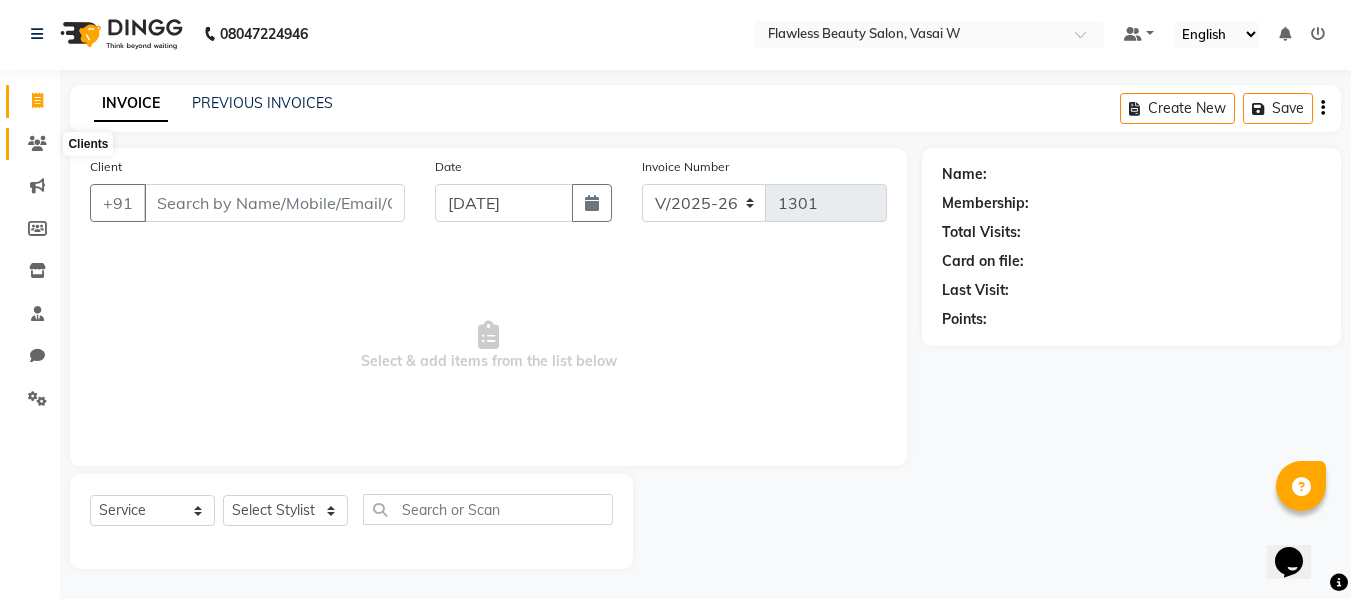 click 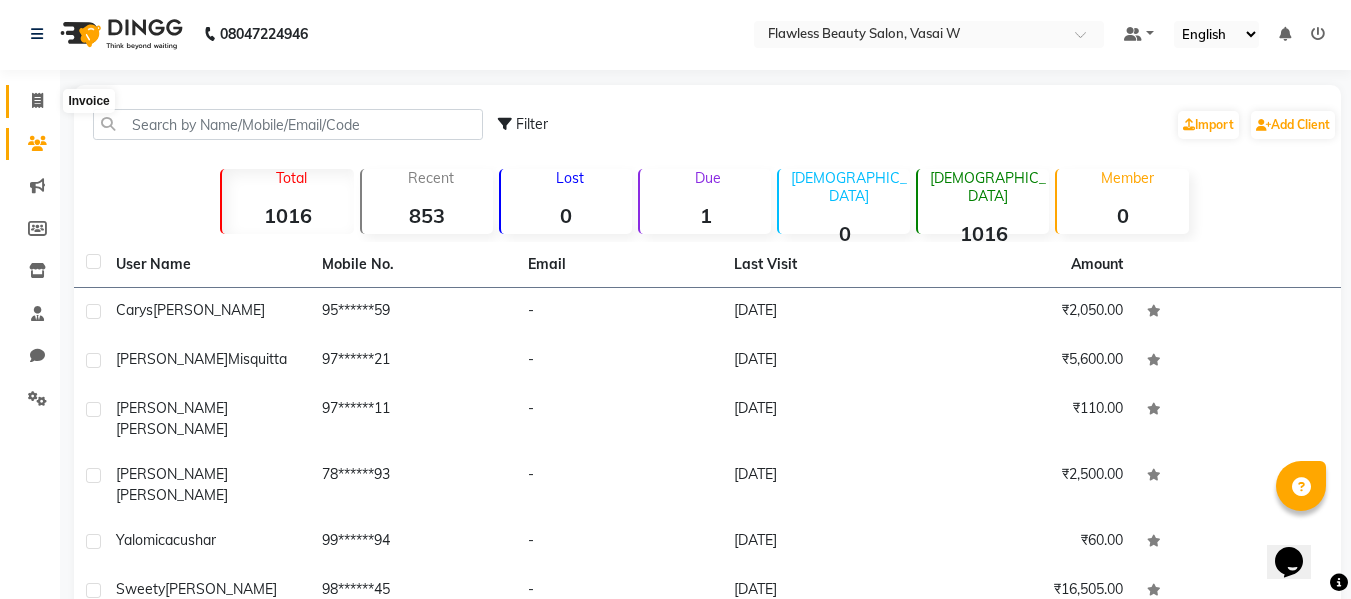 click 